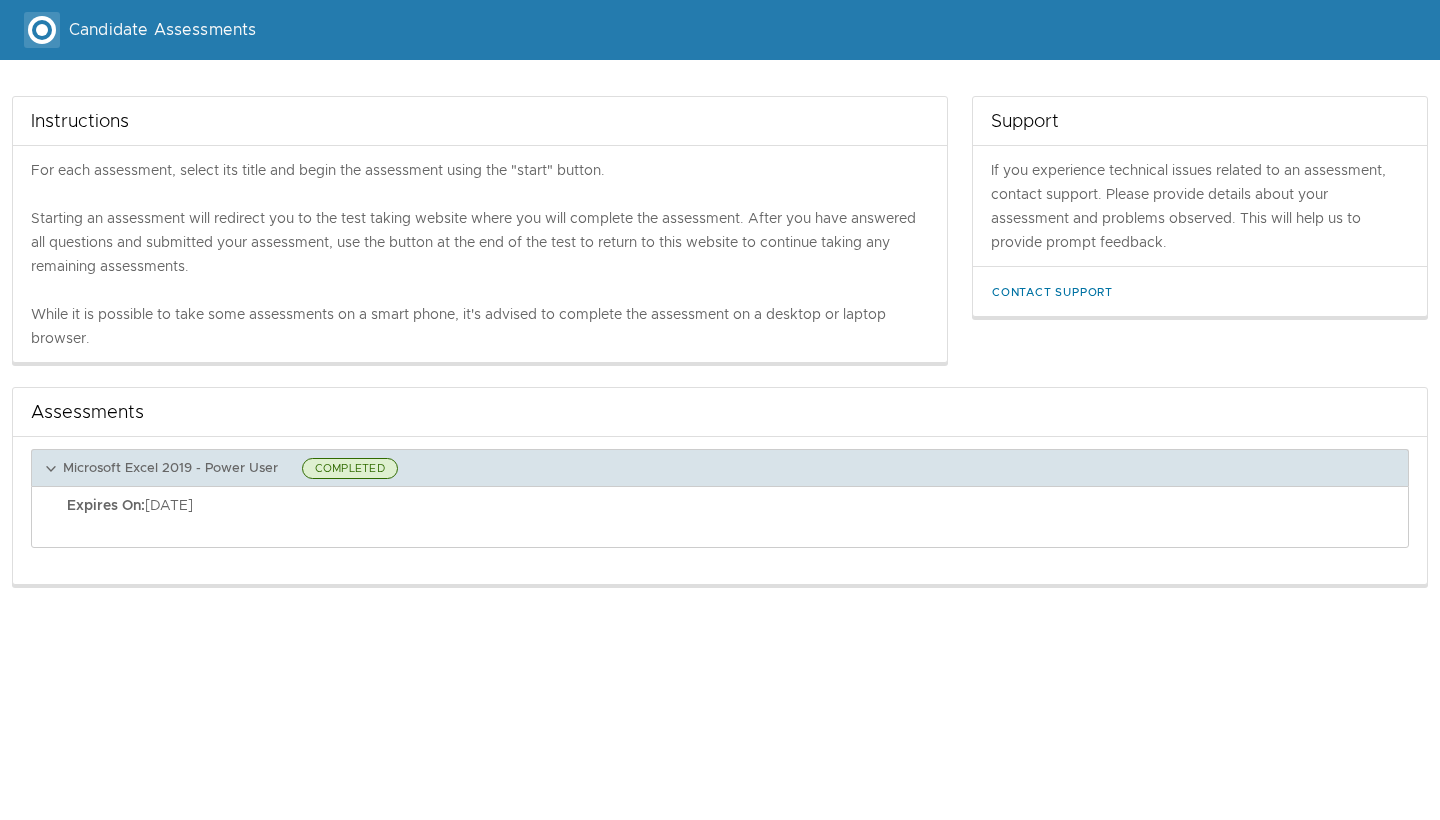 scroll, scrollTop: 0, scrollLeft: 0, axis: both 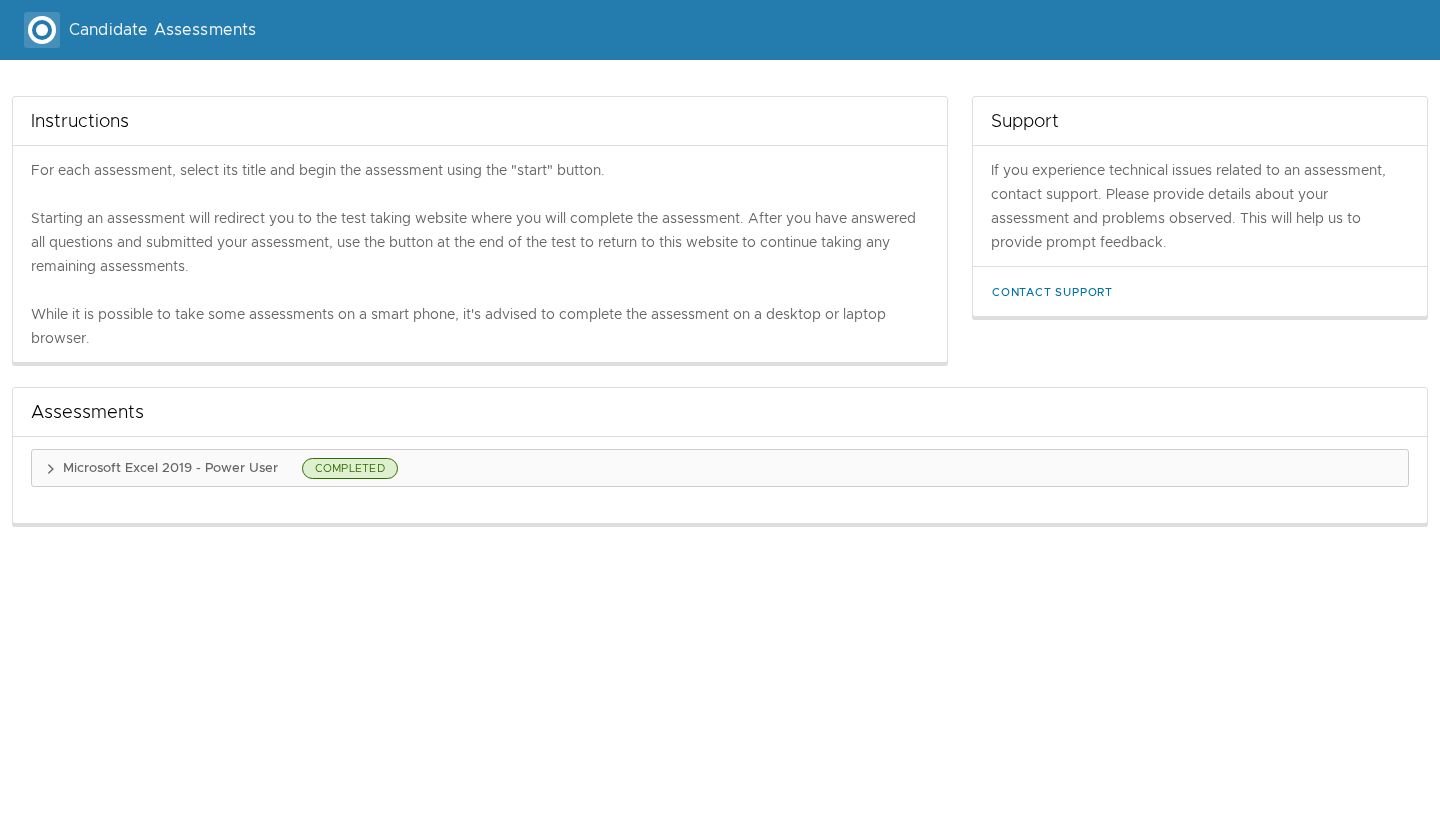 click 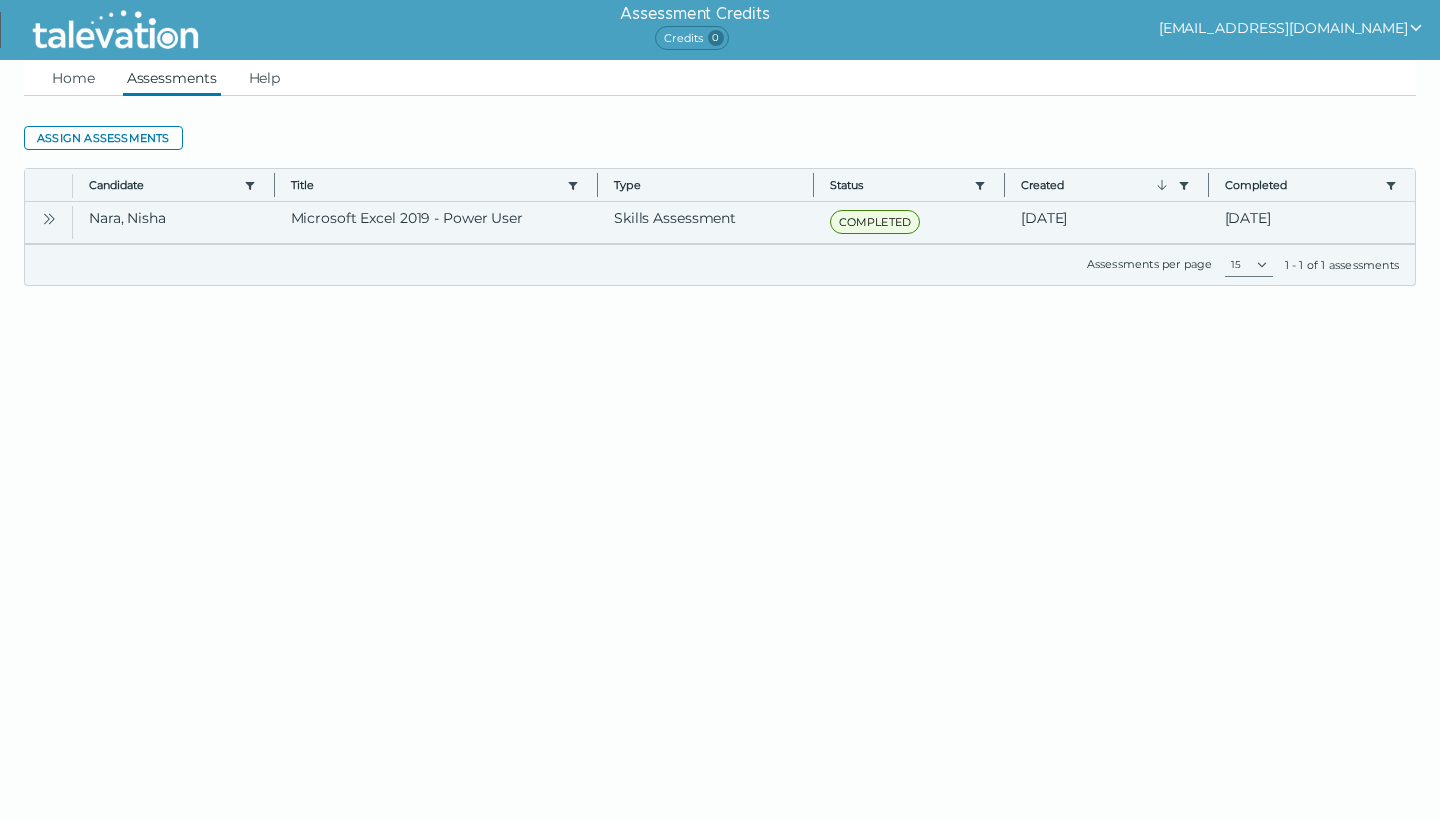 scroll, scrollTop: 0, scrollLeft: 0, axis: both 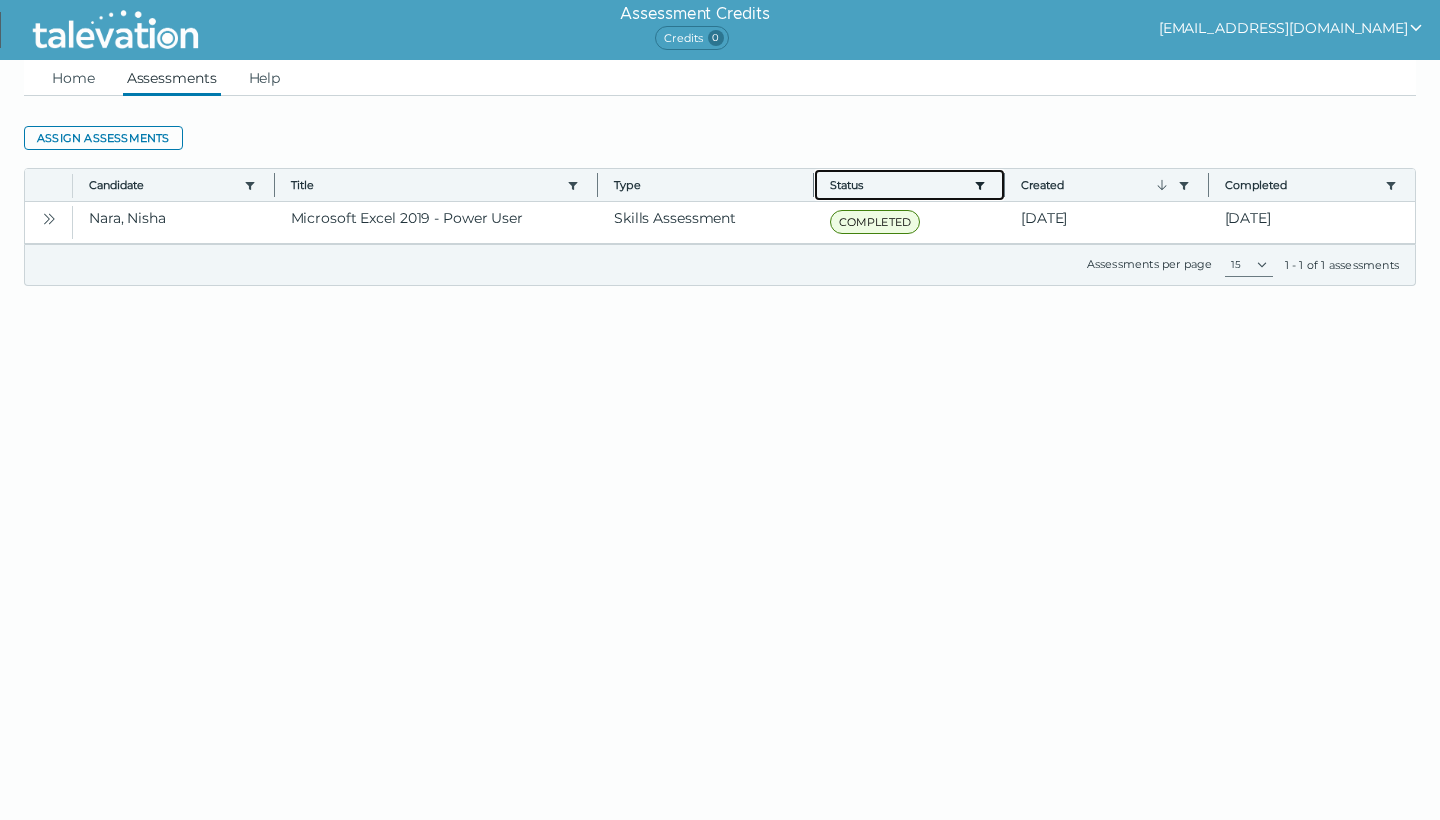 click 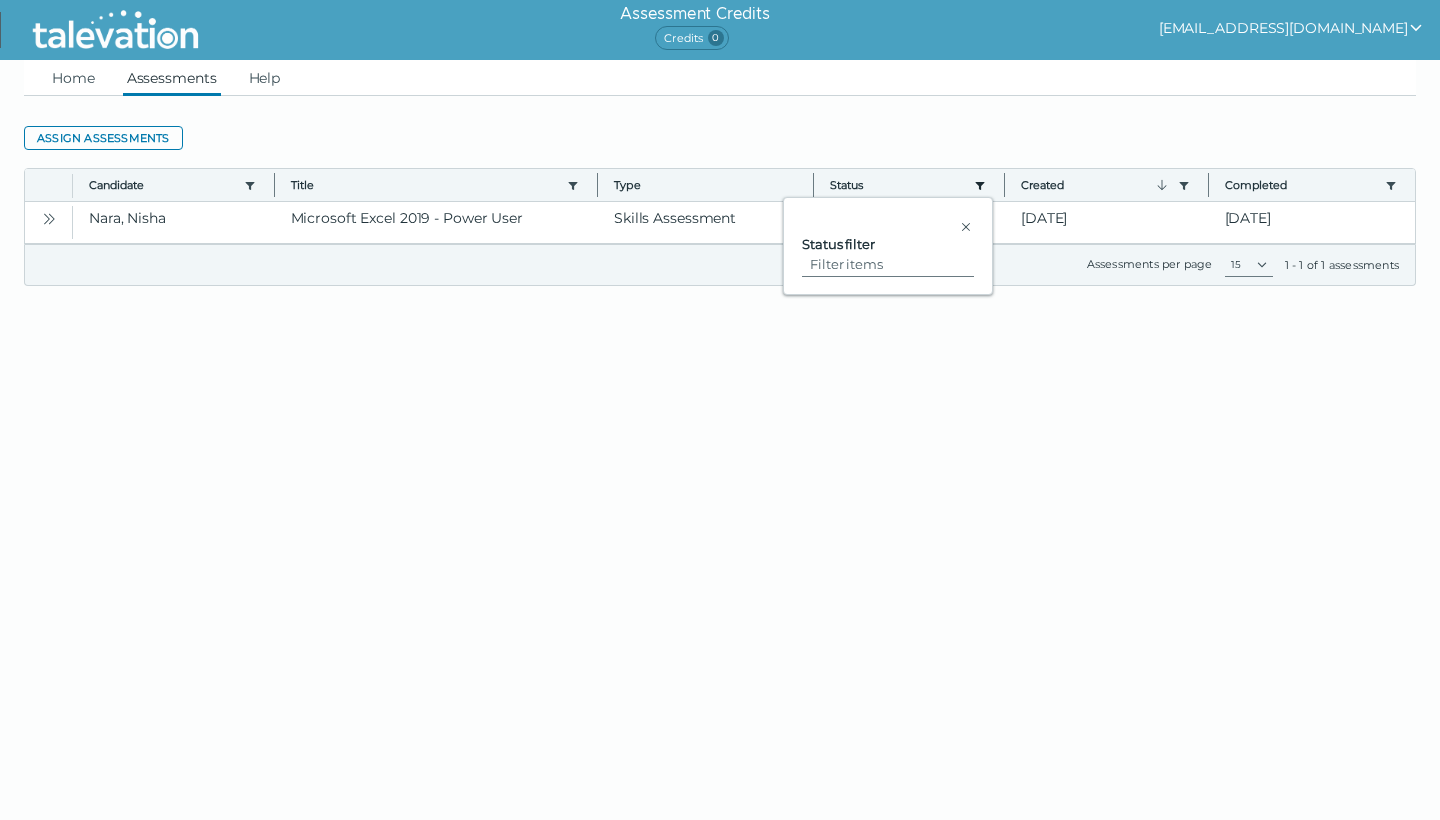 click on "Assessment Credits Credits 0  [EMAIL_ADDRESS][DOMAIN_NAME]  Home Assessments Help Assign assessments Toggle more row content Candidate  Use left or right key to resize the column  Title  Use left or right key to resize the column  Type  Use left or right key to resize the column  Status  Use left or right key to resize the column  Created  Use left or right key to resize the column  Completed  Use left or right key to resize the column  Nara, Nisha Microsoft Excel 2019 - Power User Skills Assessment COMPLETED [DATE] [DATE] Assessments per page 15 25 50 100  1 - 1 of 1 assessments
Status filter" at bounding box center (720, 167) 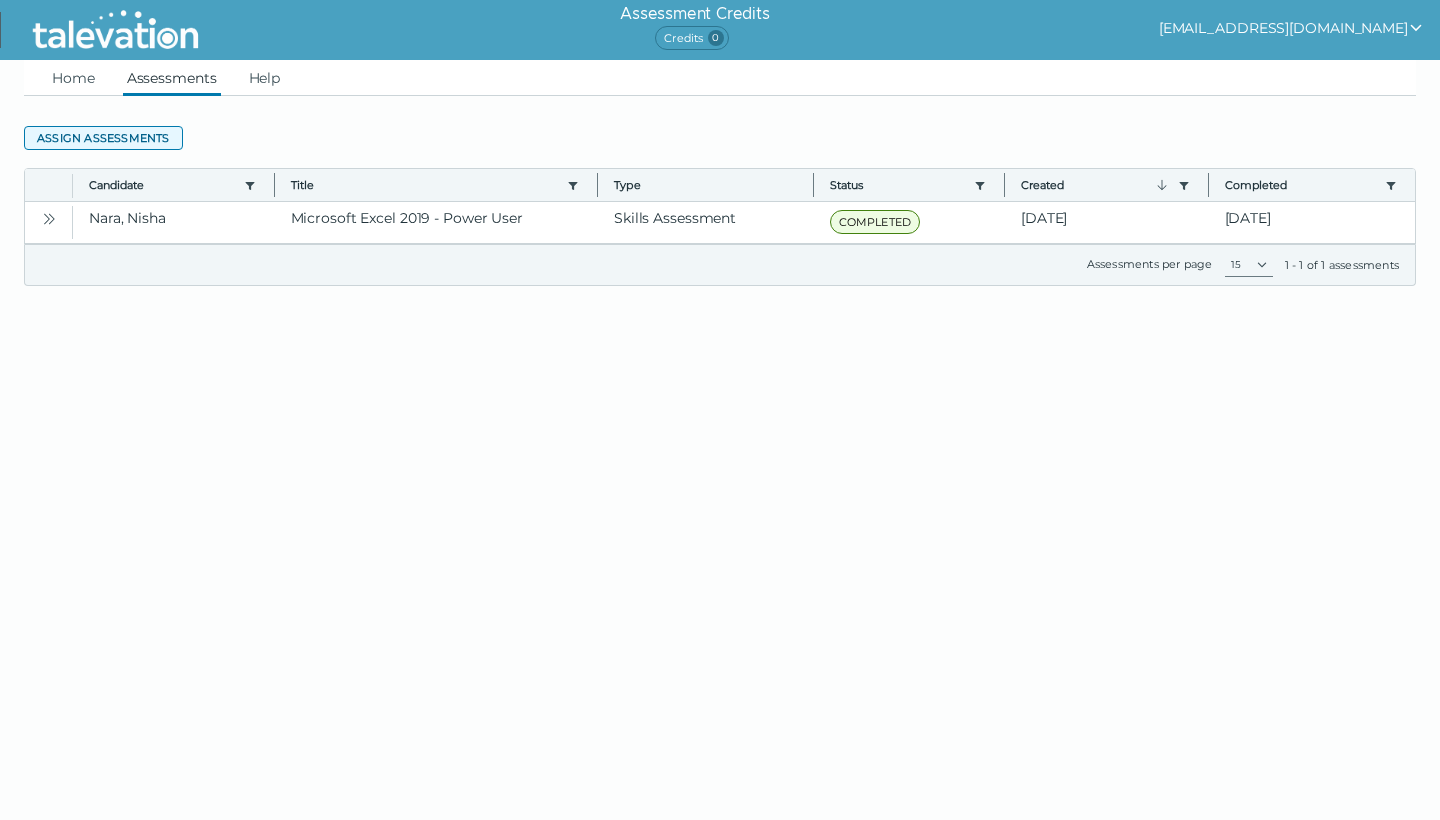 click on "Assign assessments" 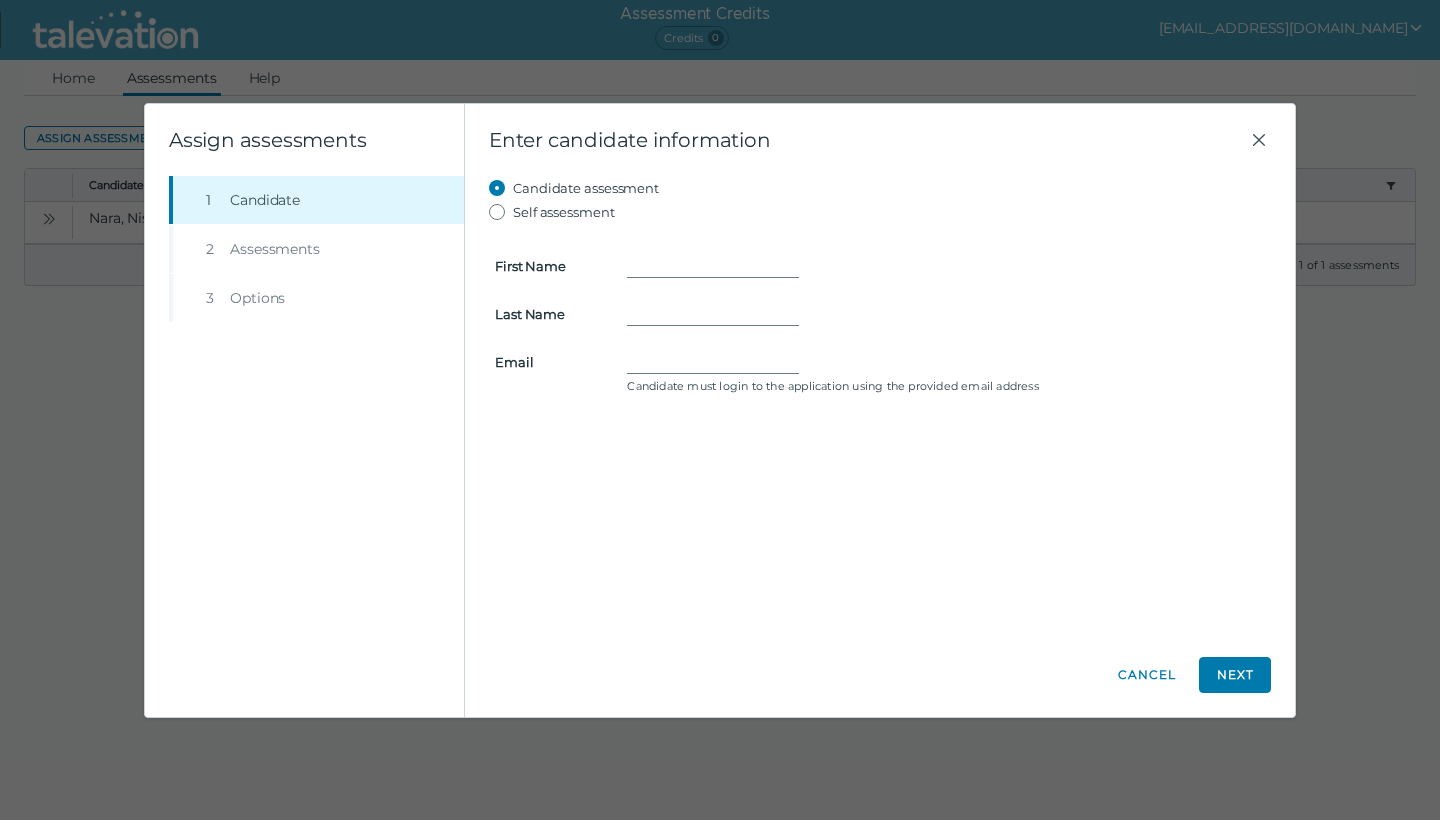 click on "Self assessment" at bounding box center (564, 212) 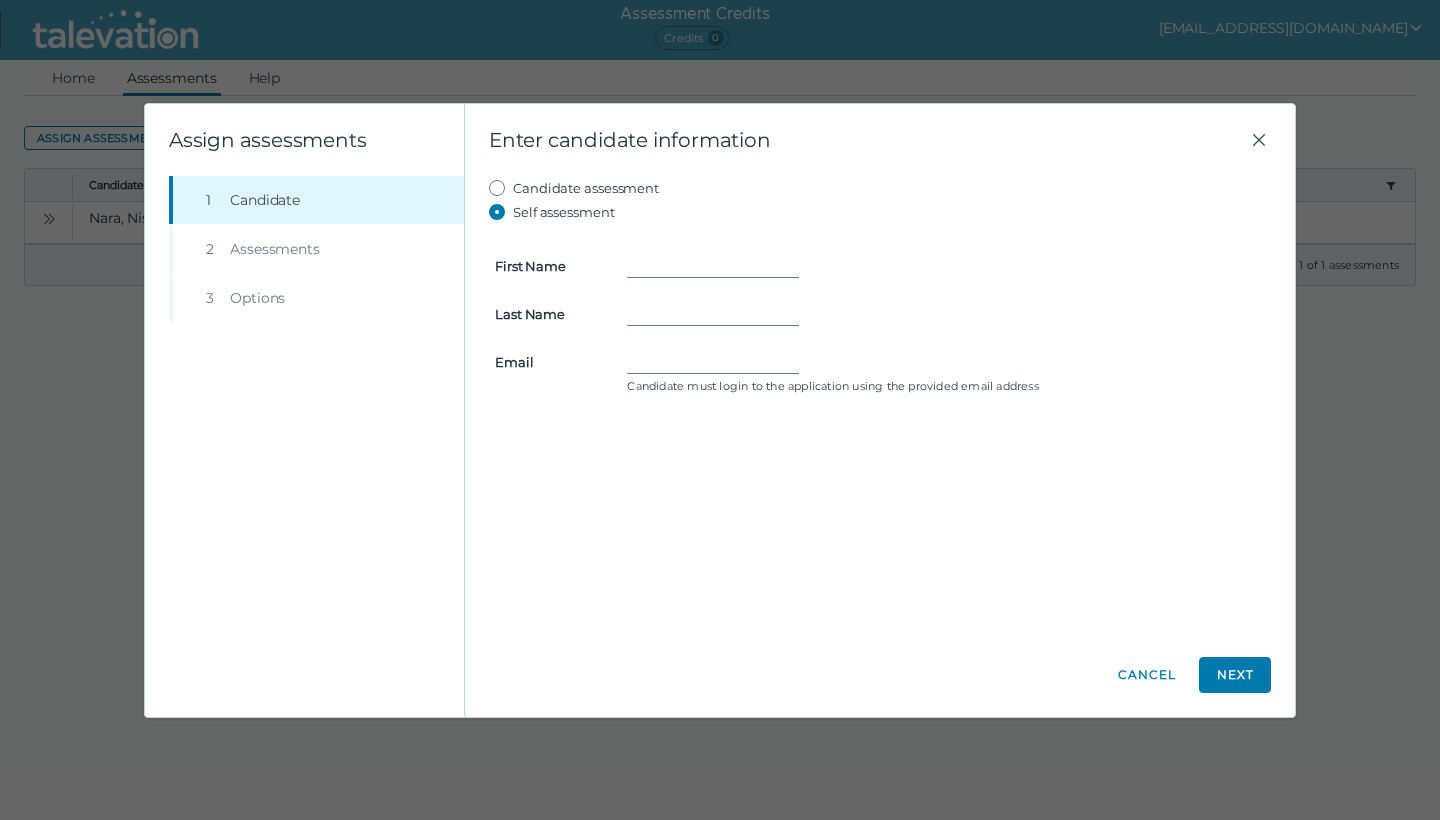type on "Nisha" 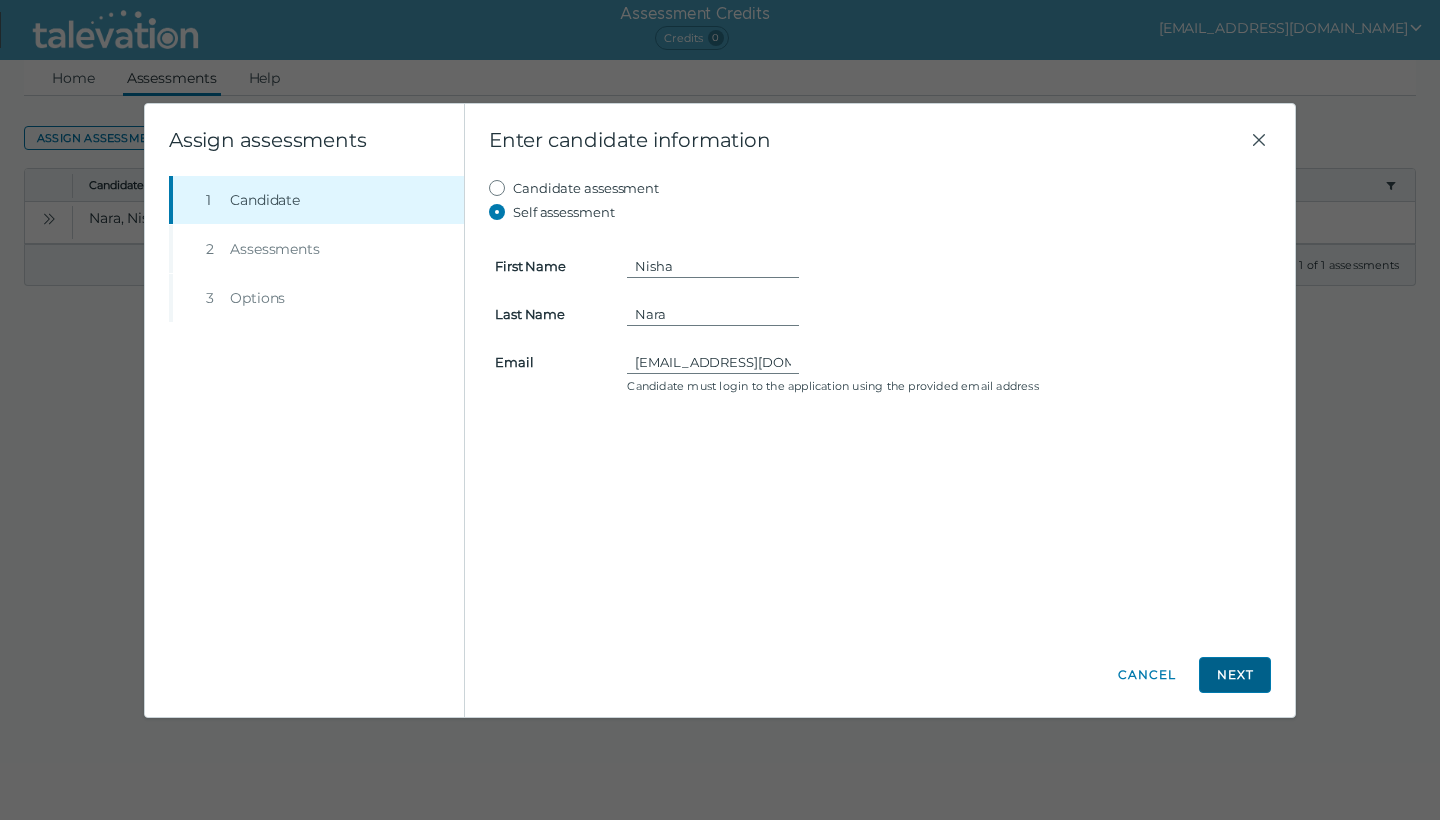 click on "Next" 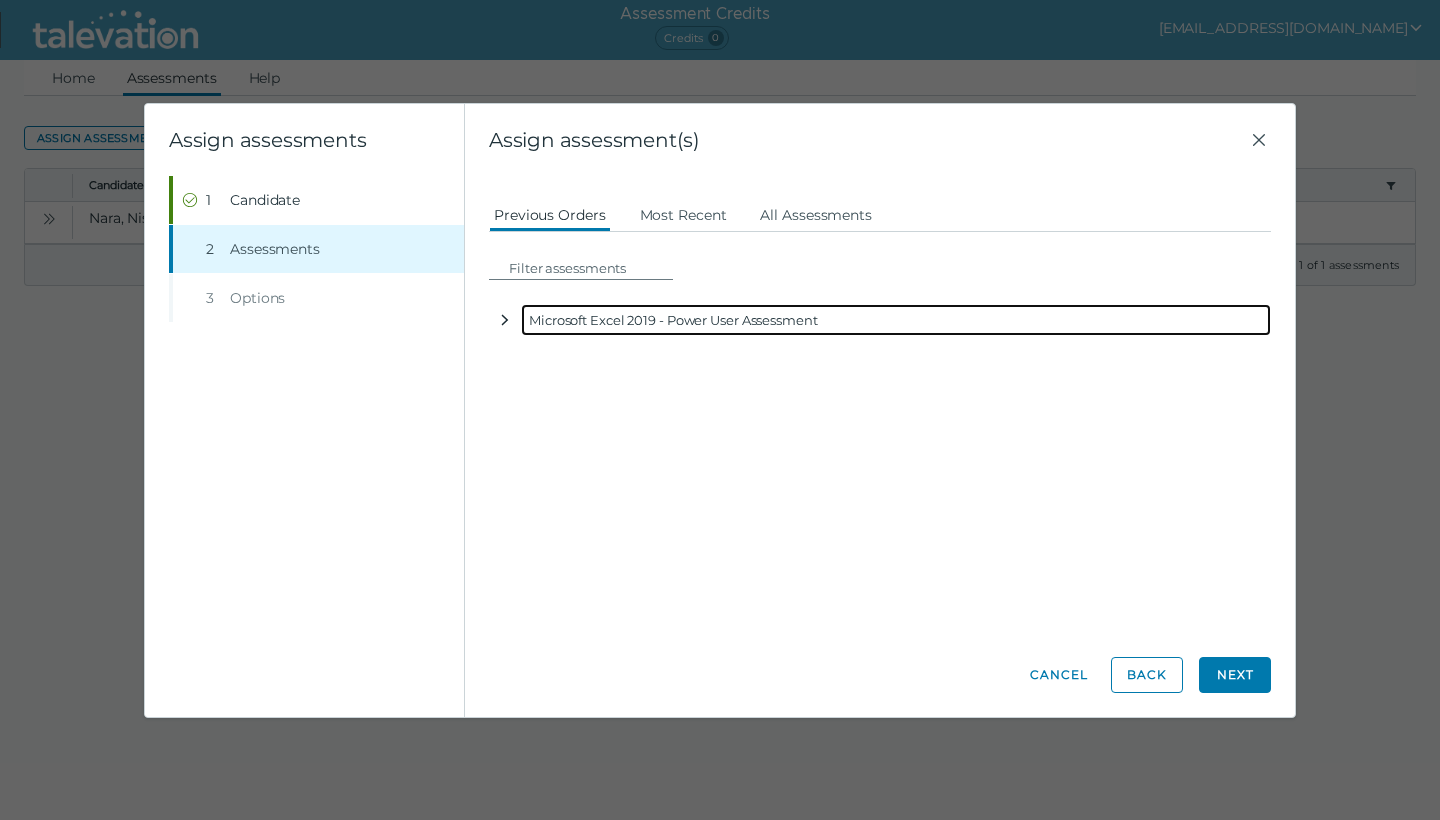 click 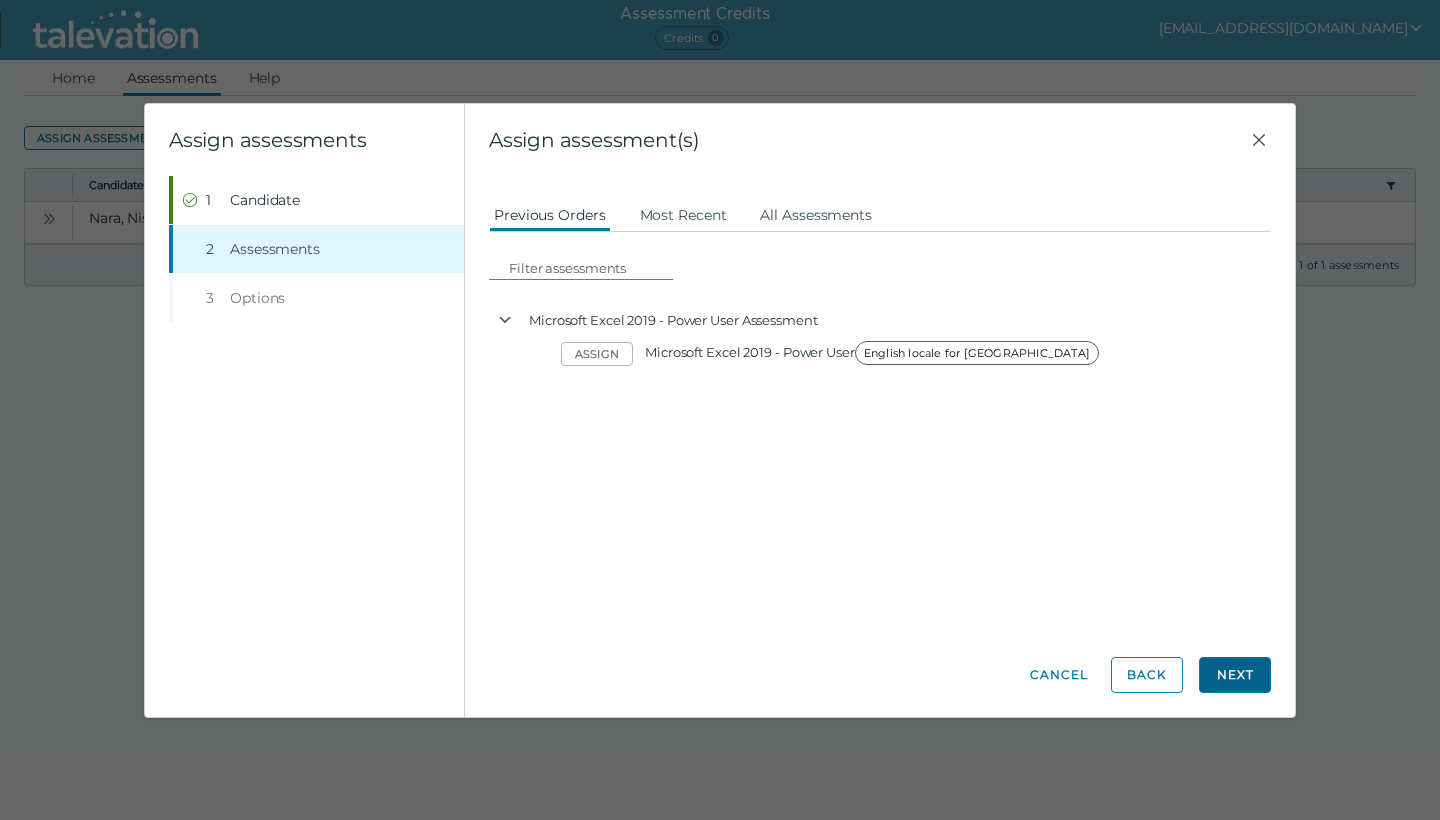 click on "Next" 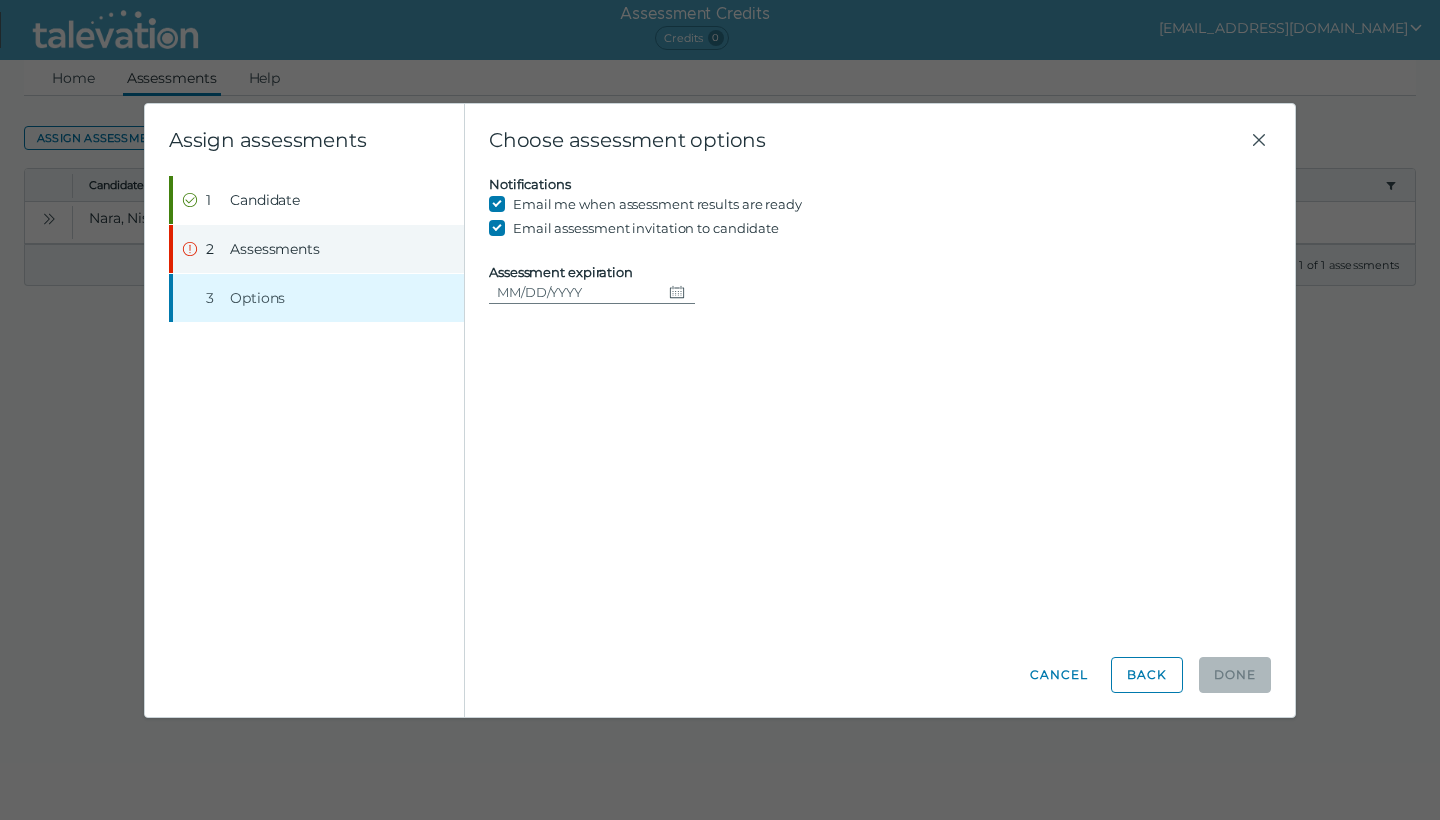 click on "Assessments" at bounding box center (275, 249) 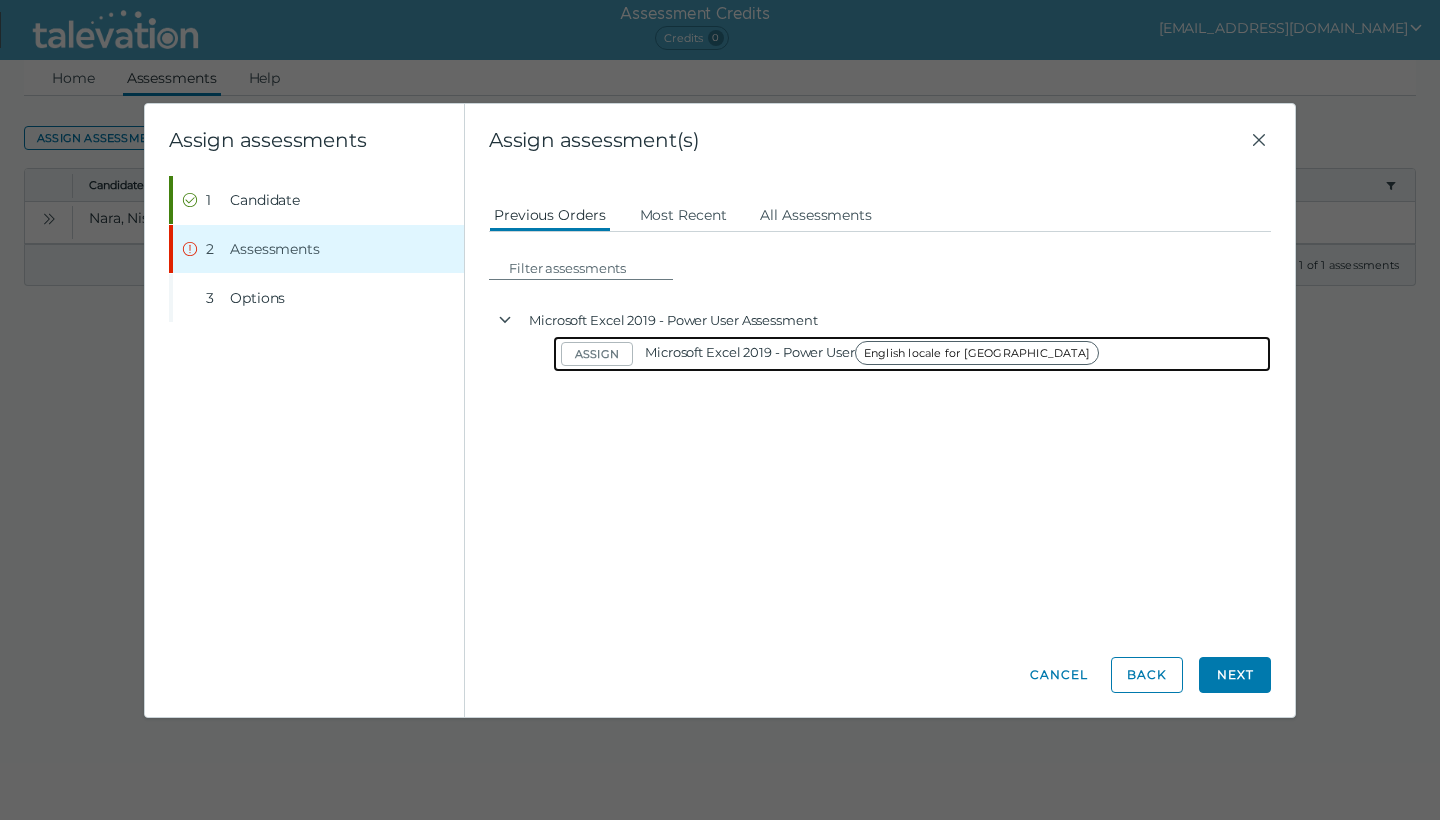 click on "English locale for [GEOGRAPHIC_DATA]" at bounding box center (977, 353) 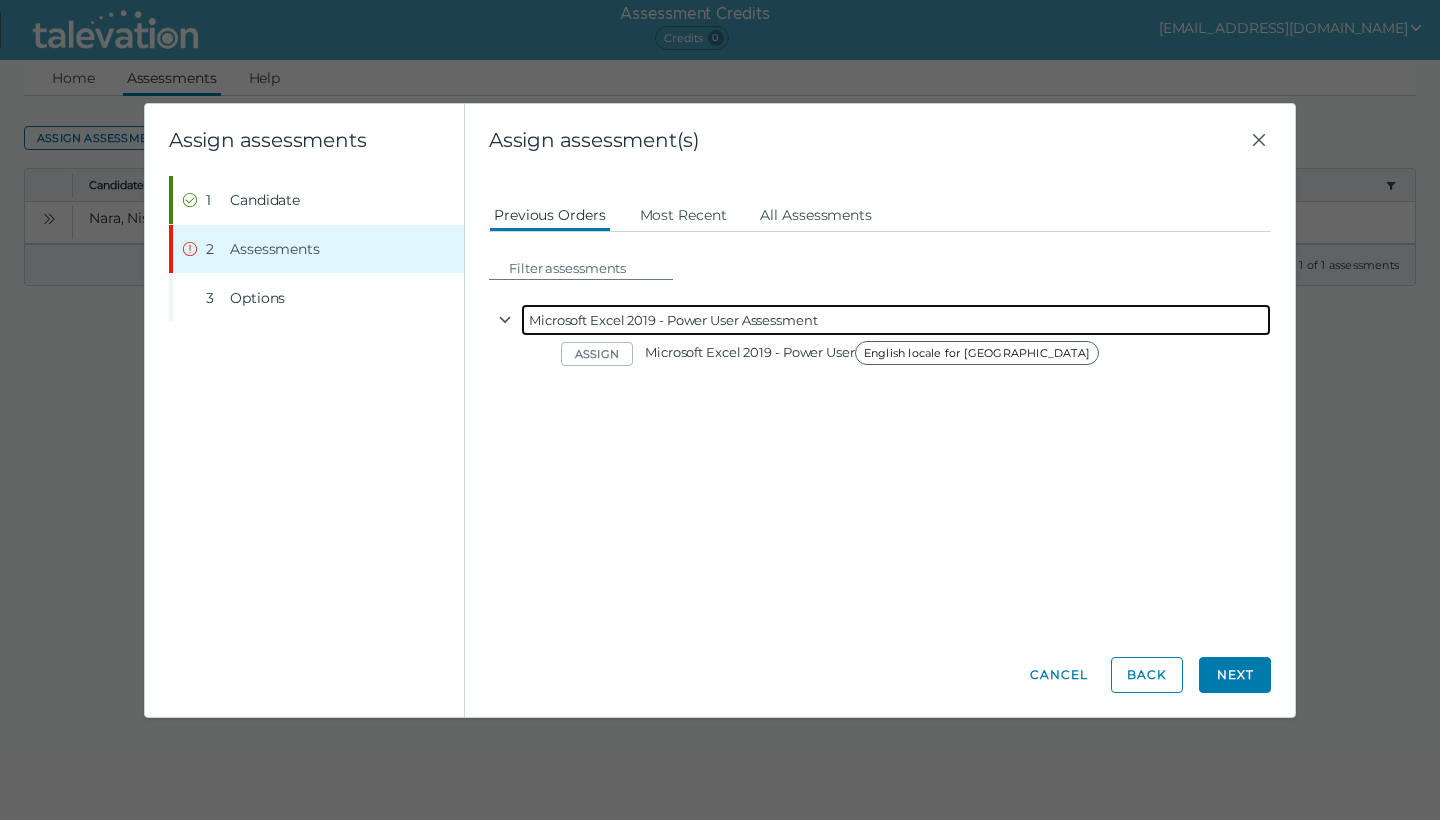 click on "Microsoft Excel 2019 - Power User Assessment" at bounding box center (896, 320) 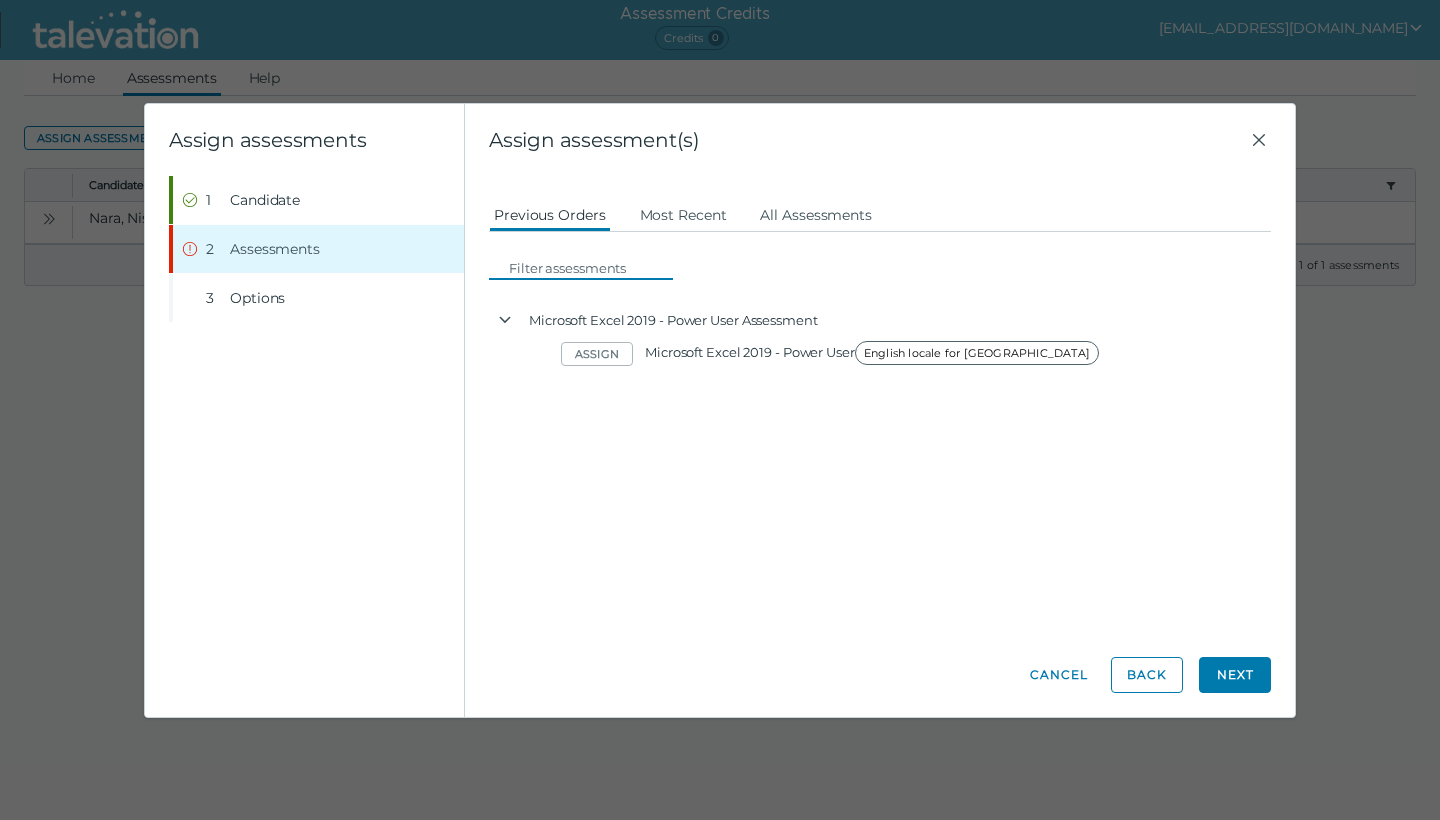 click at bounding box center (587, 268) 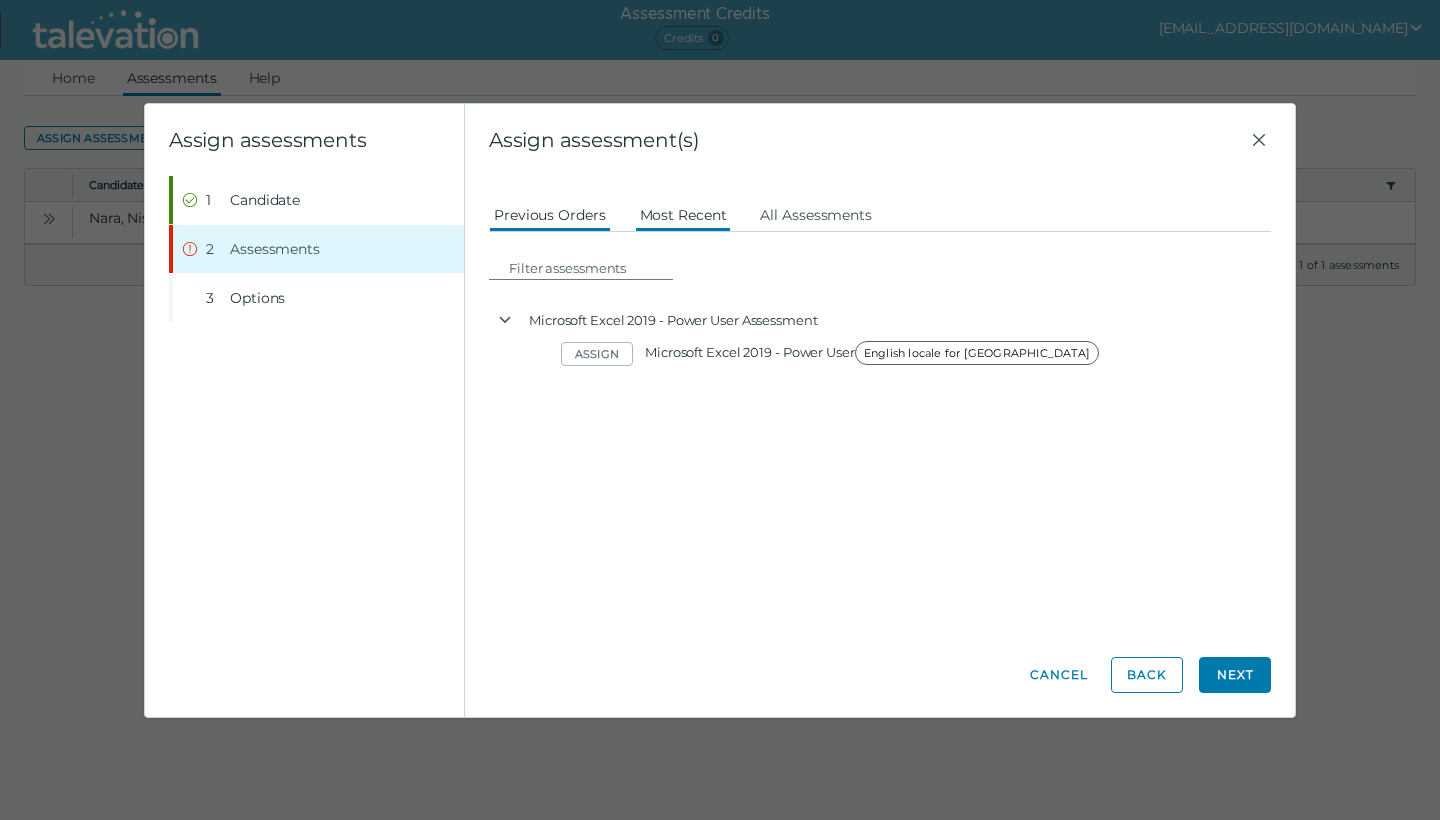 click on "Most Recent" at bounding box center [683, 214] 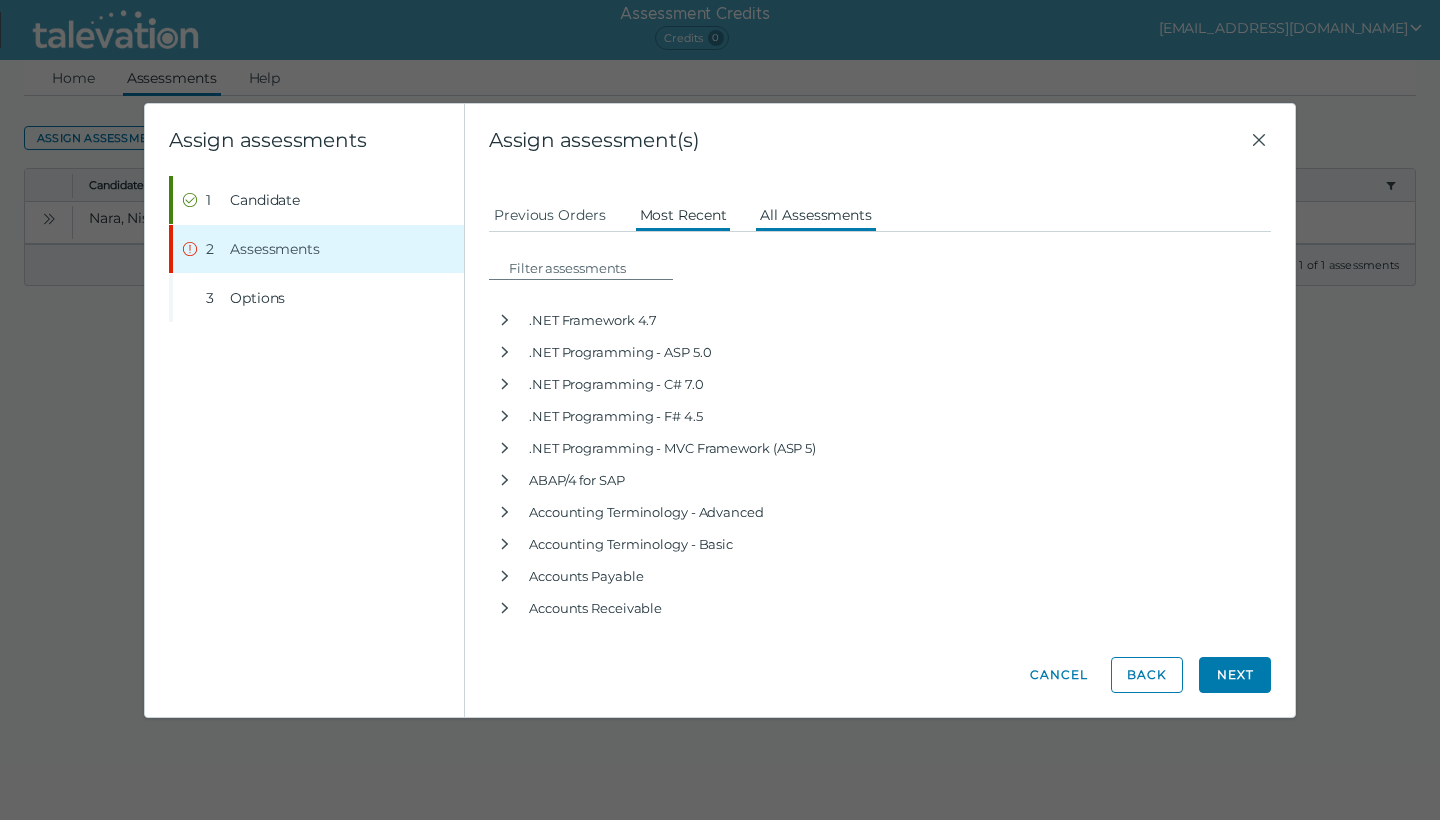 click on "All Assessments" at bounding box center (816, 214) 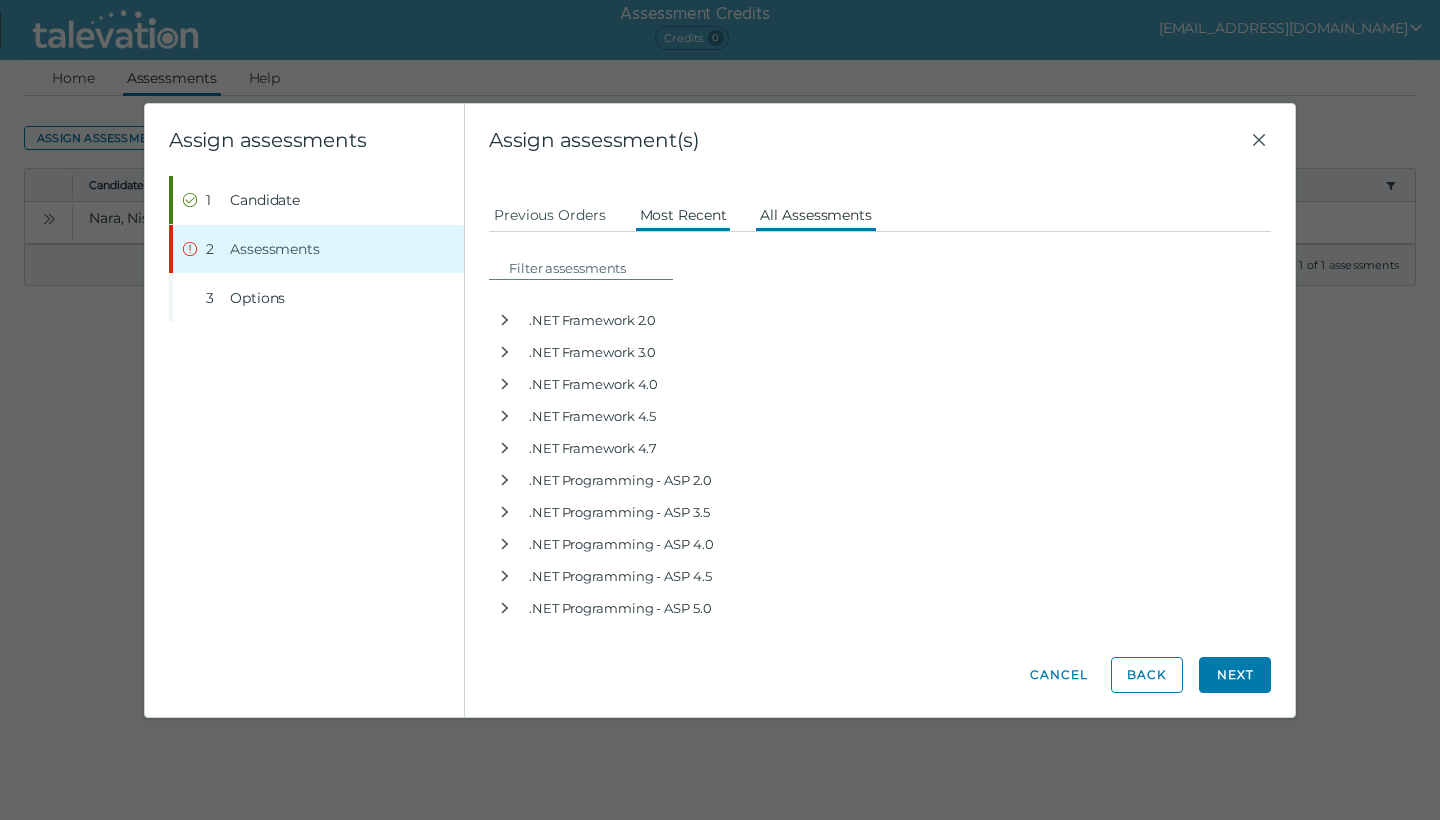 click on "Most Recent" at bounding box center [683, 214] 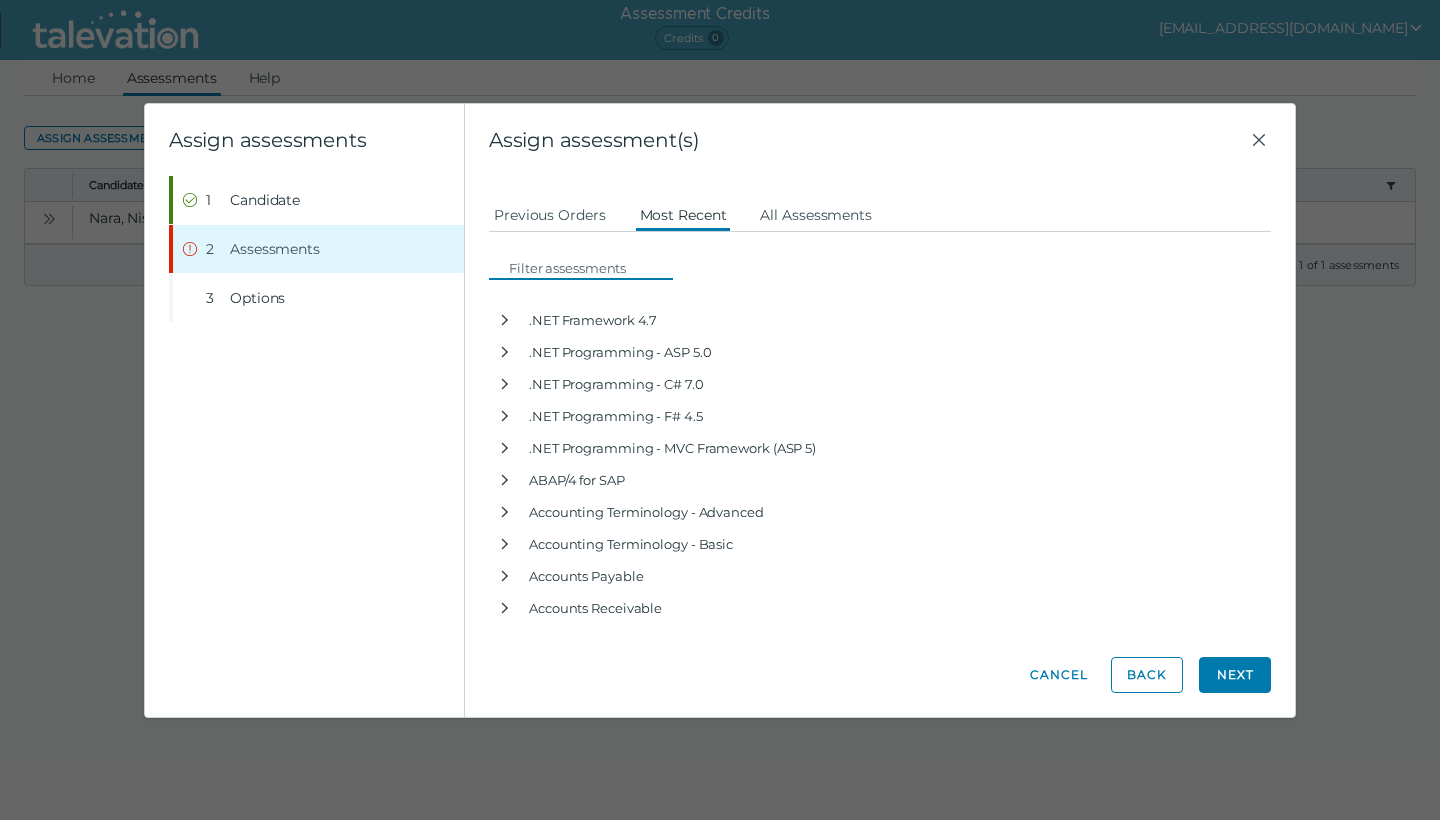 click at bounding box center (587, 268) 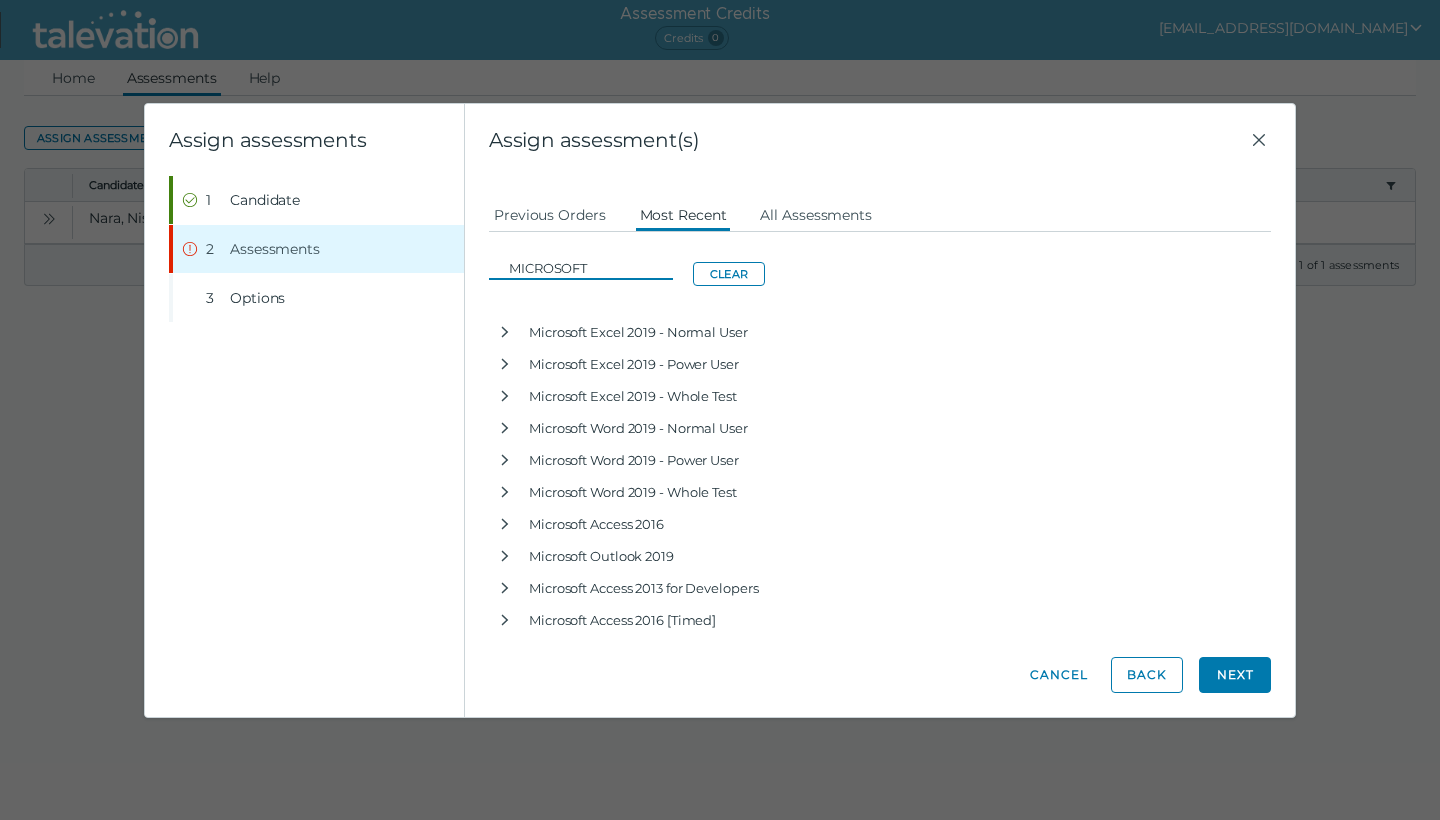 type on "MICROSOFT" 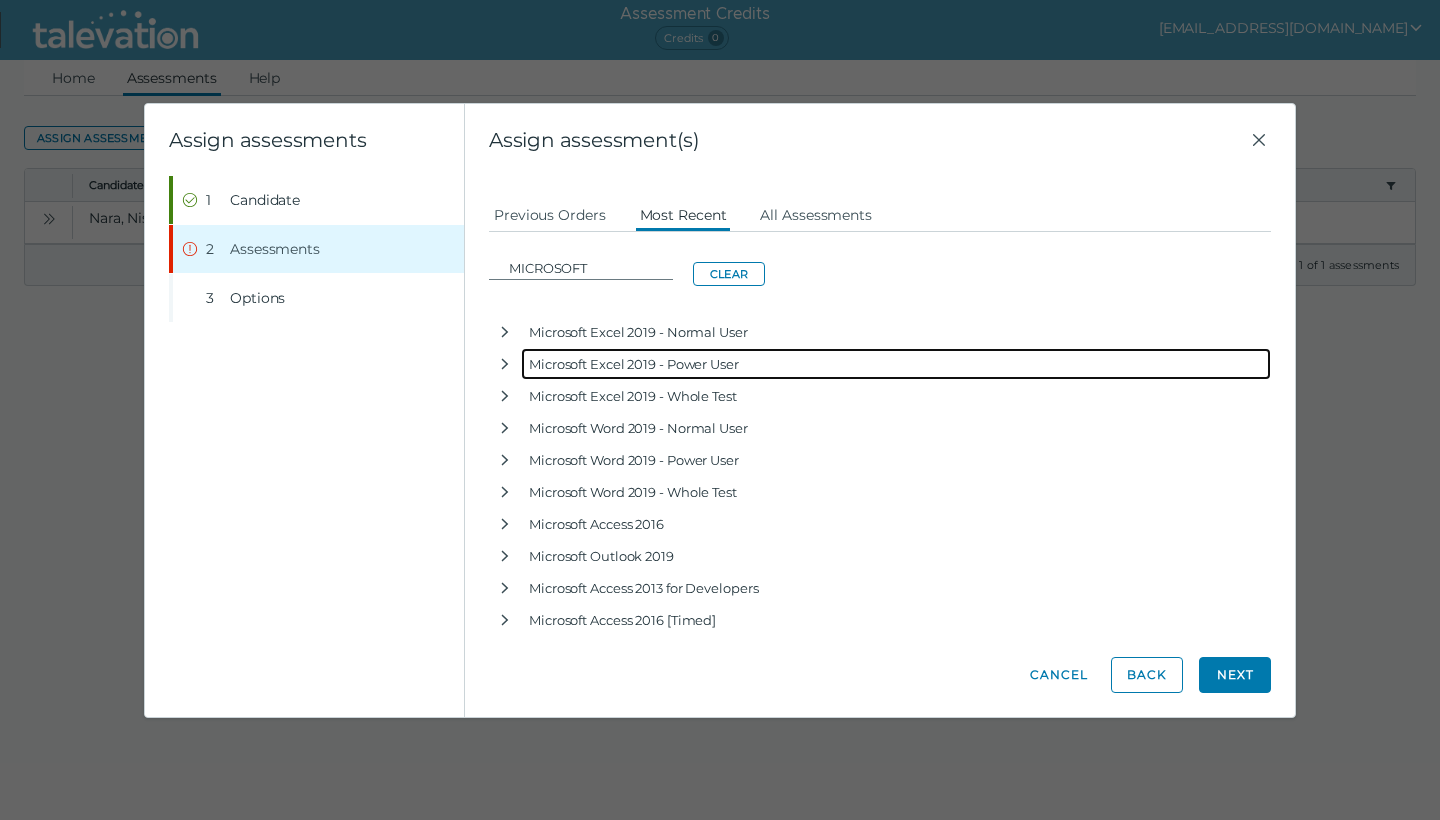 click on "Microsoft Excel 2019 - Power User" at bounding box center [896, 364] 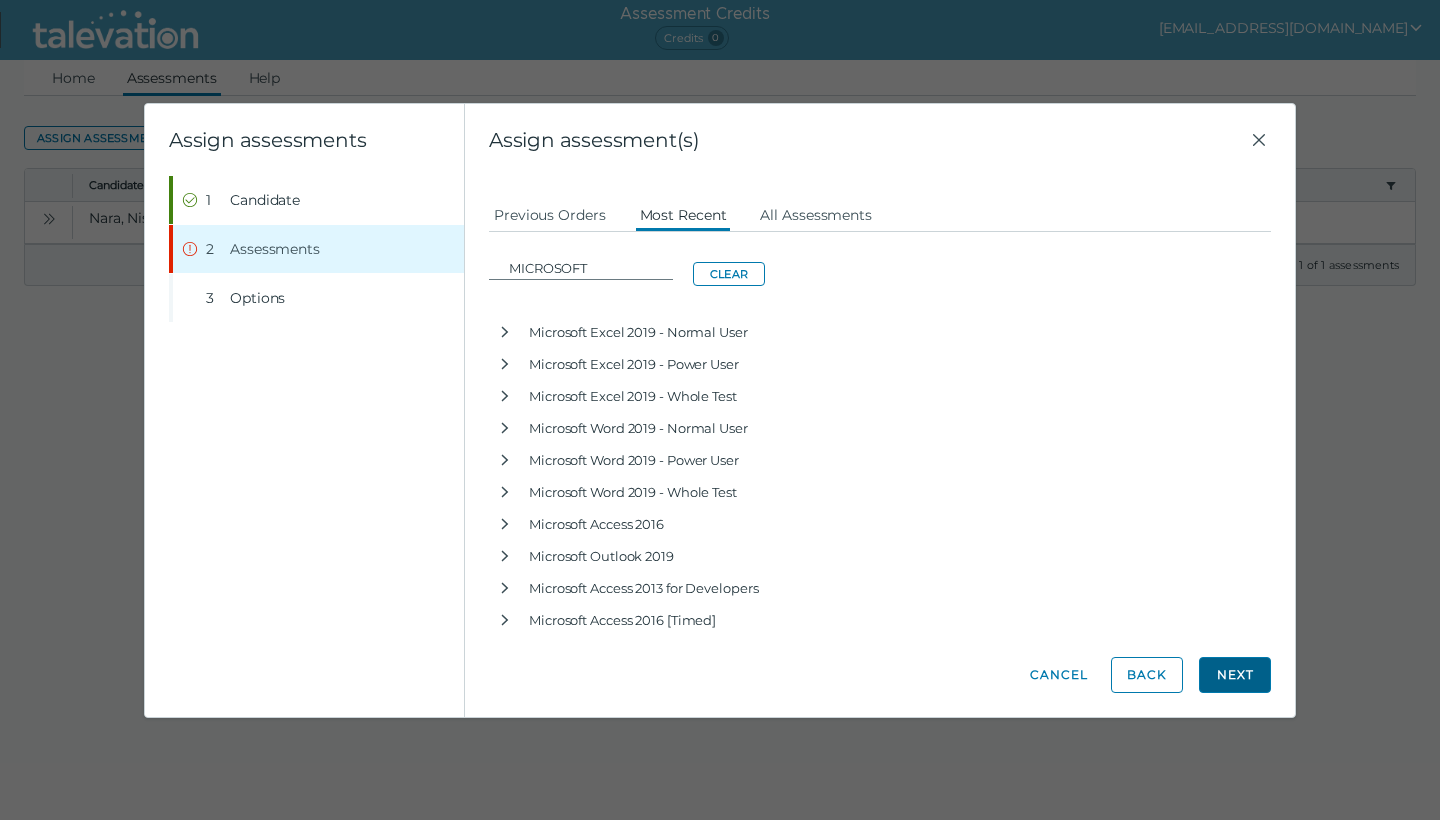 click on "Next" 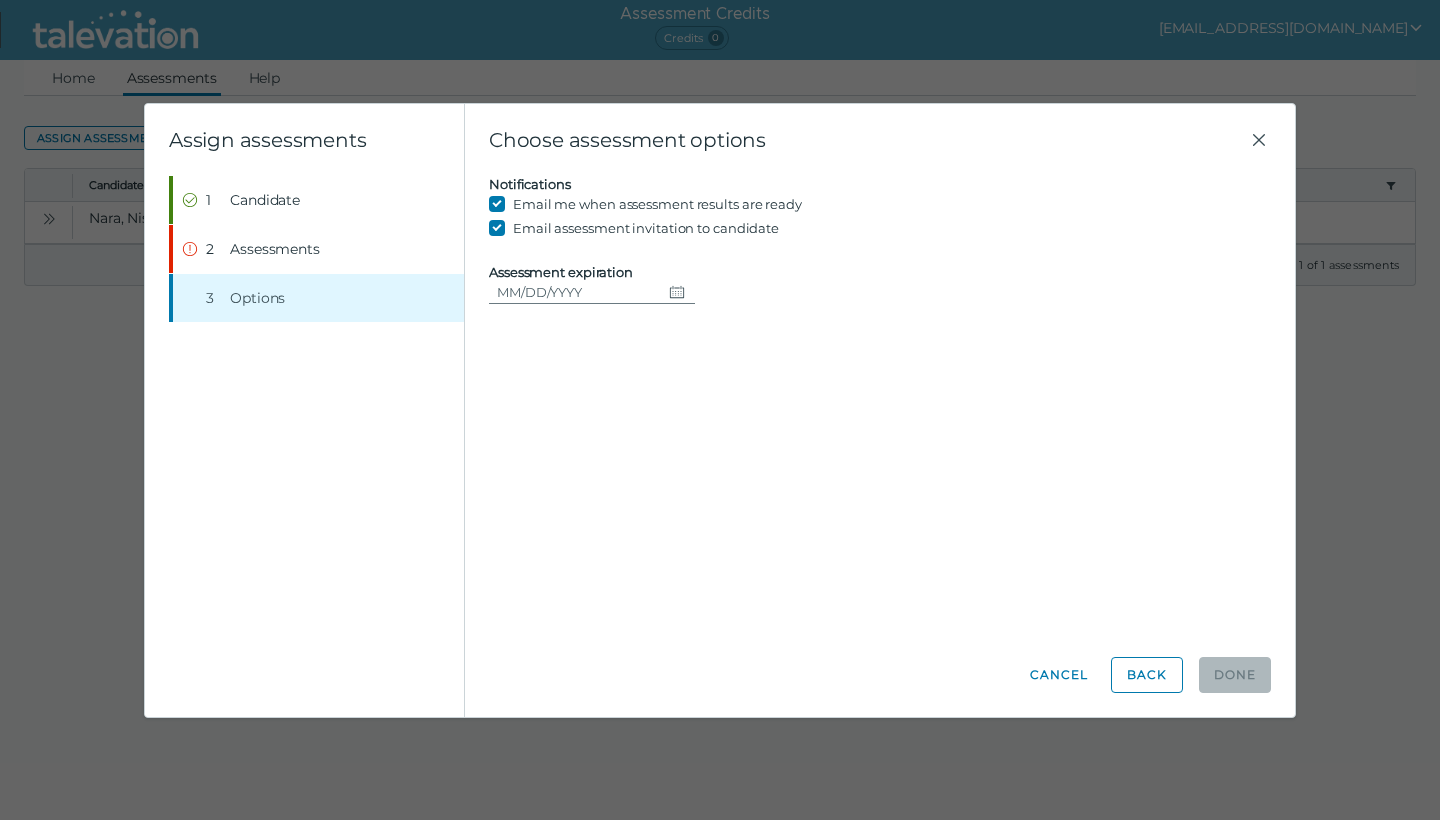click 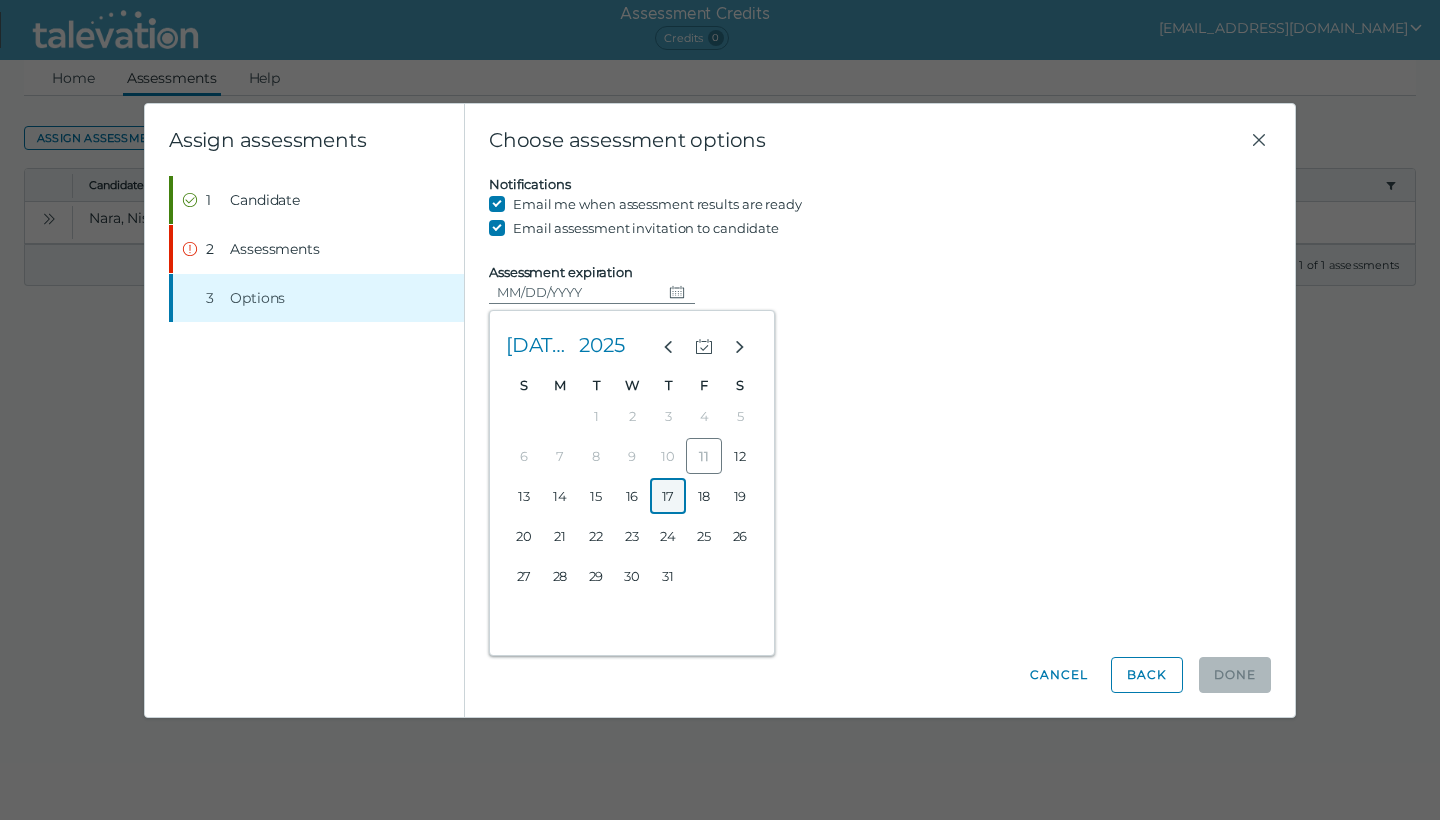 click on "17" 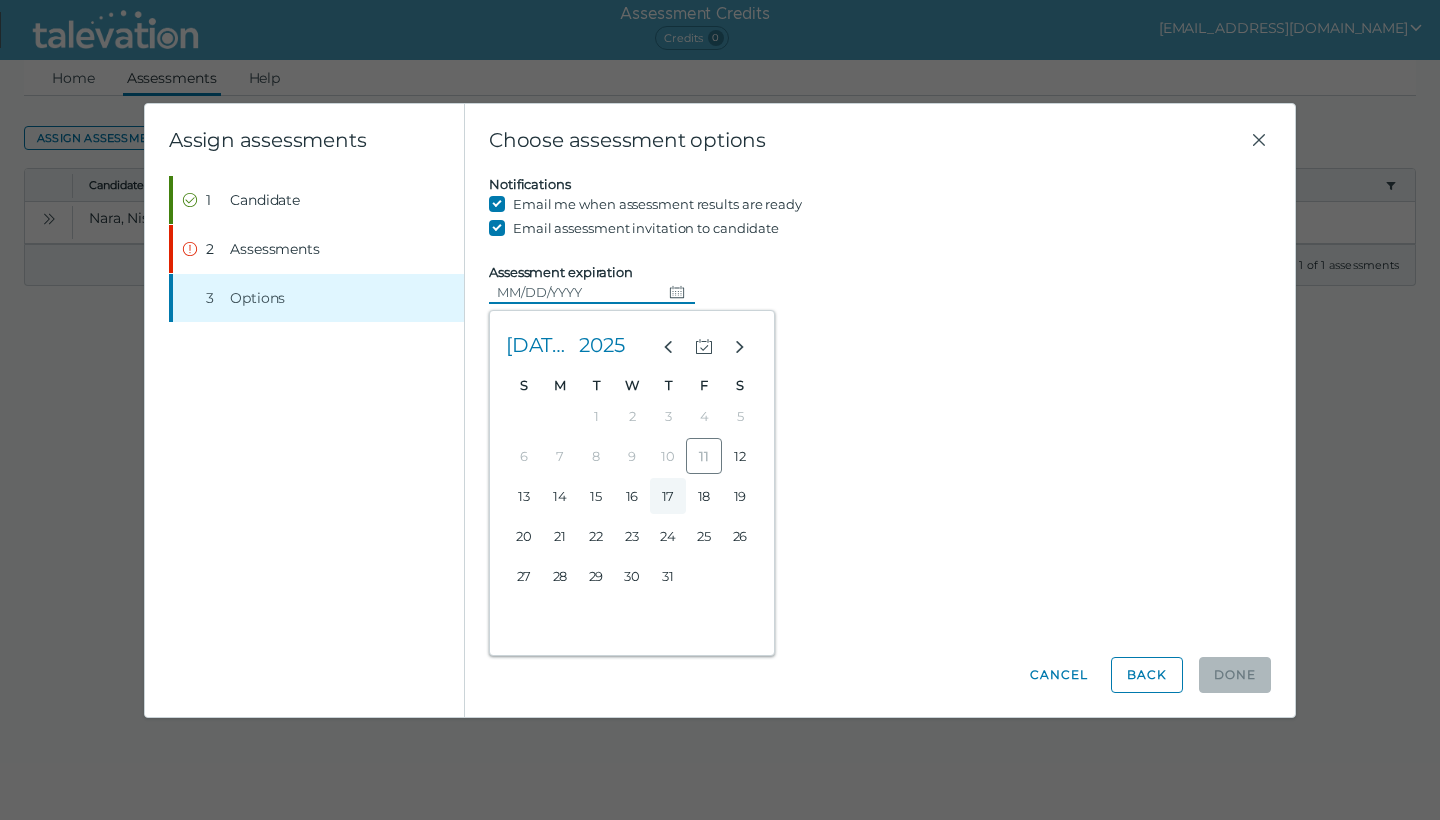 type on "[DATE]" 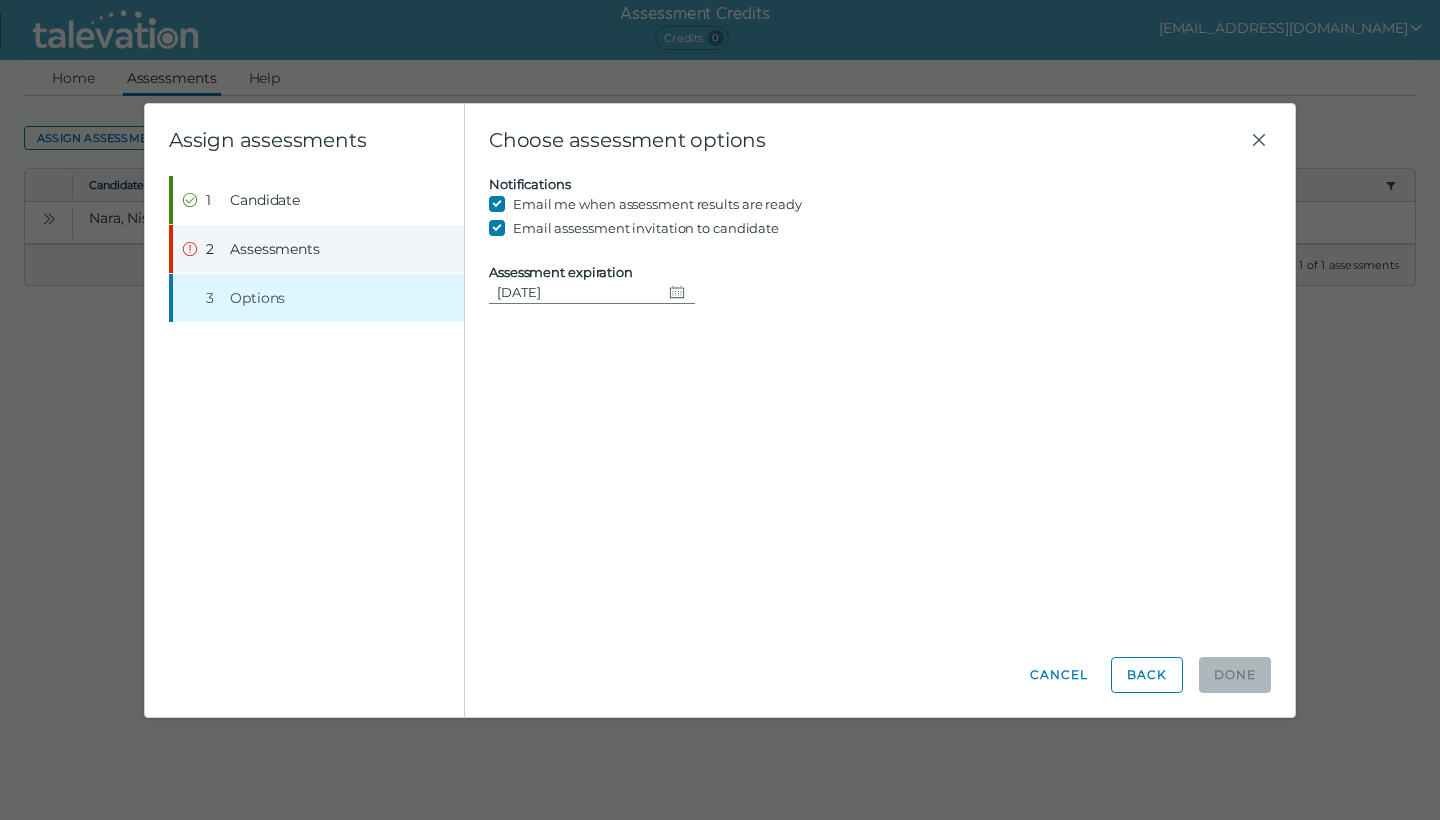 click on "Assessments" at bounding box center [275, 249] 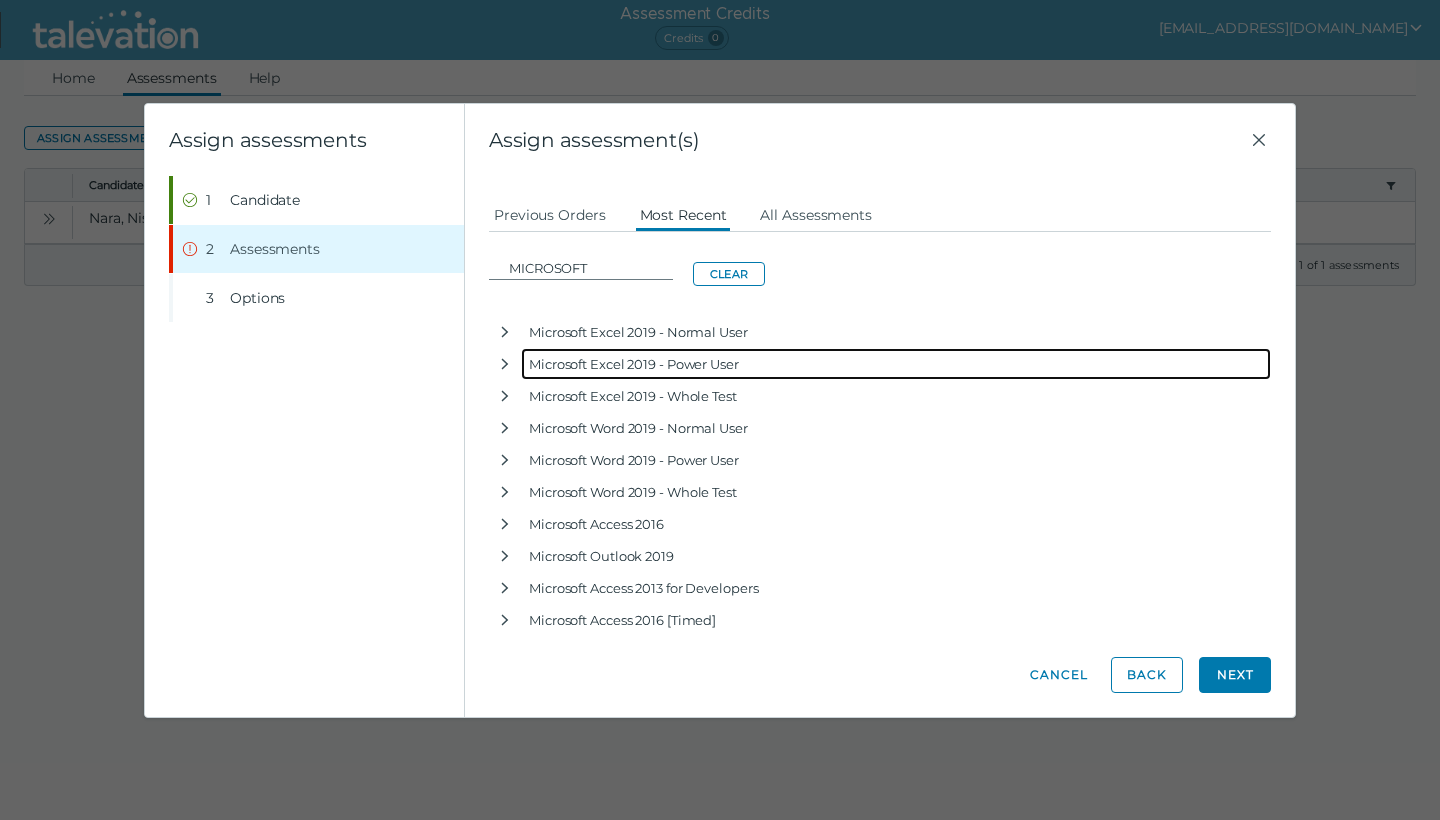 click on "Microsoft Excel 2019 - Power User" at bounding box center (896, 364) 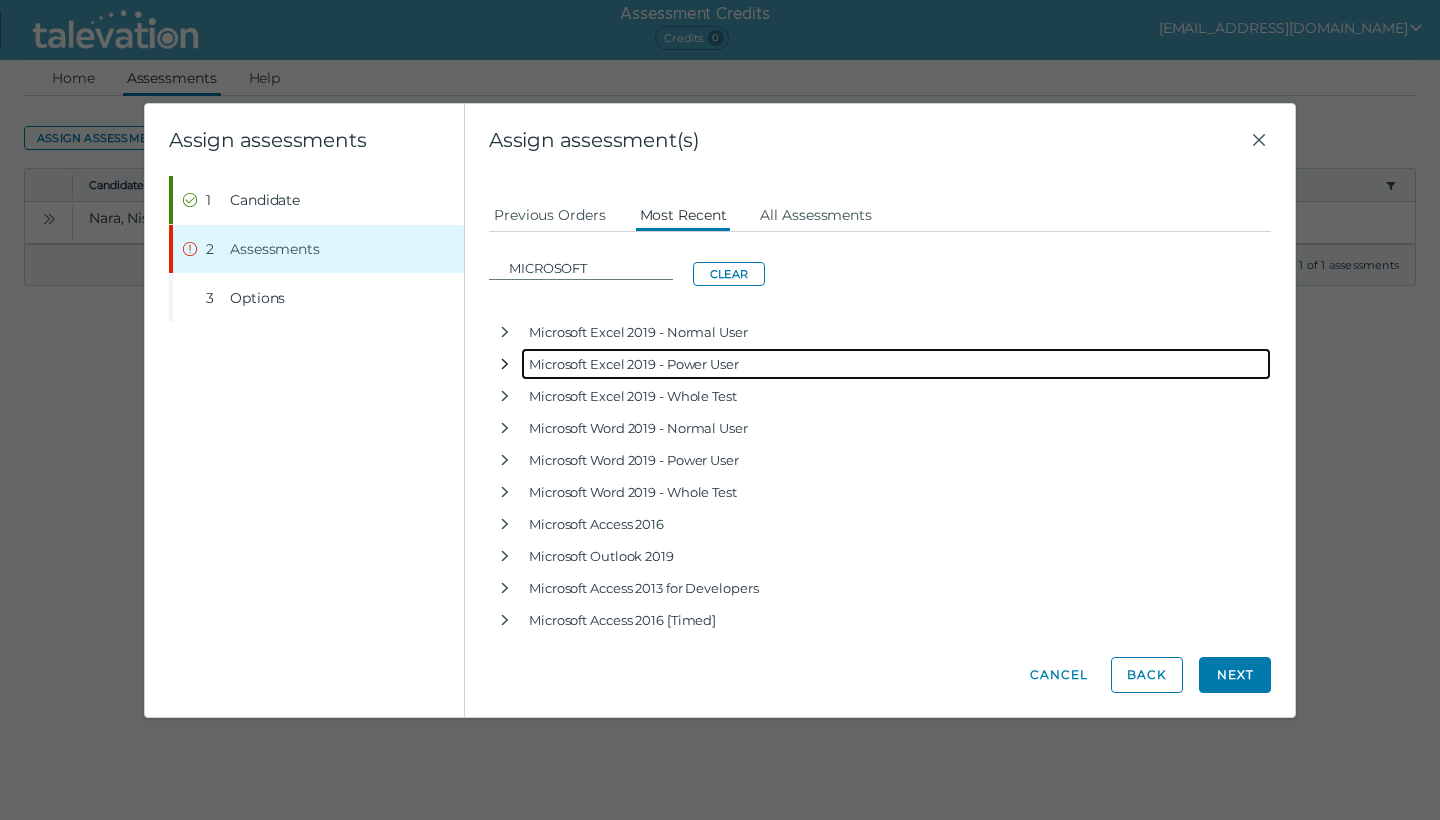click 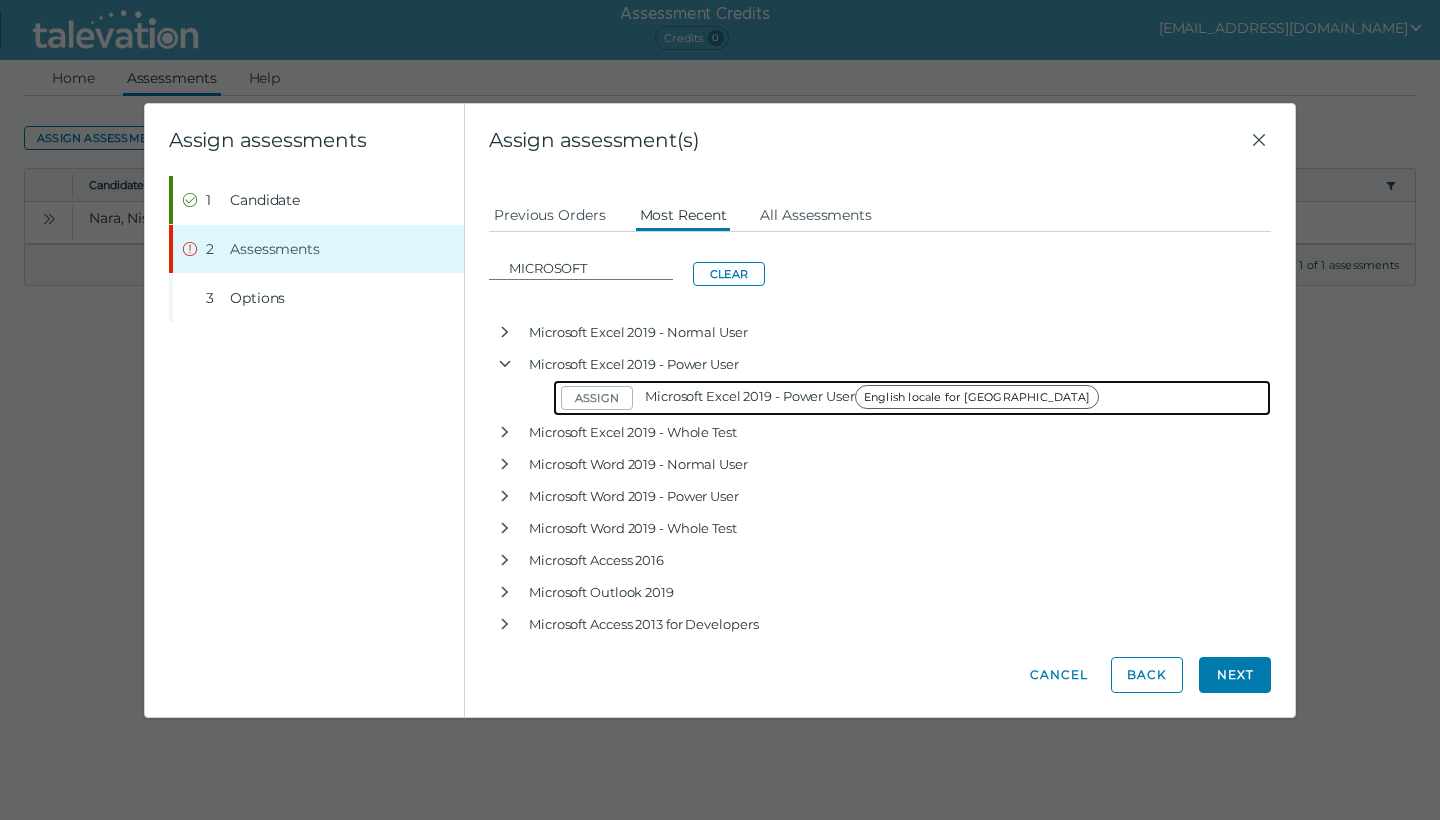 click on "Microsoft Excel 2019 - Power User  English locale for [GEOGRAPHIC_DATA]" at bounding box center (875, 396) 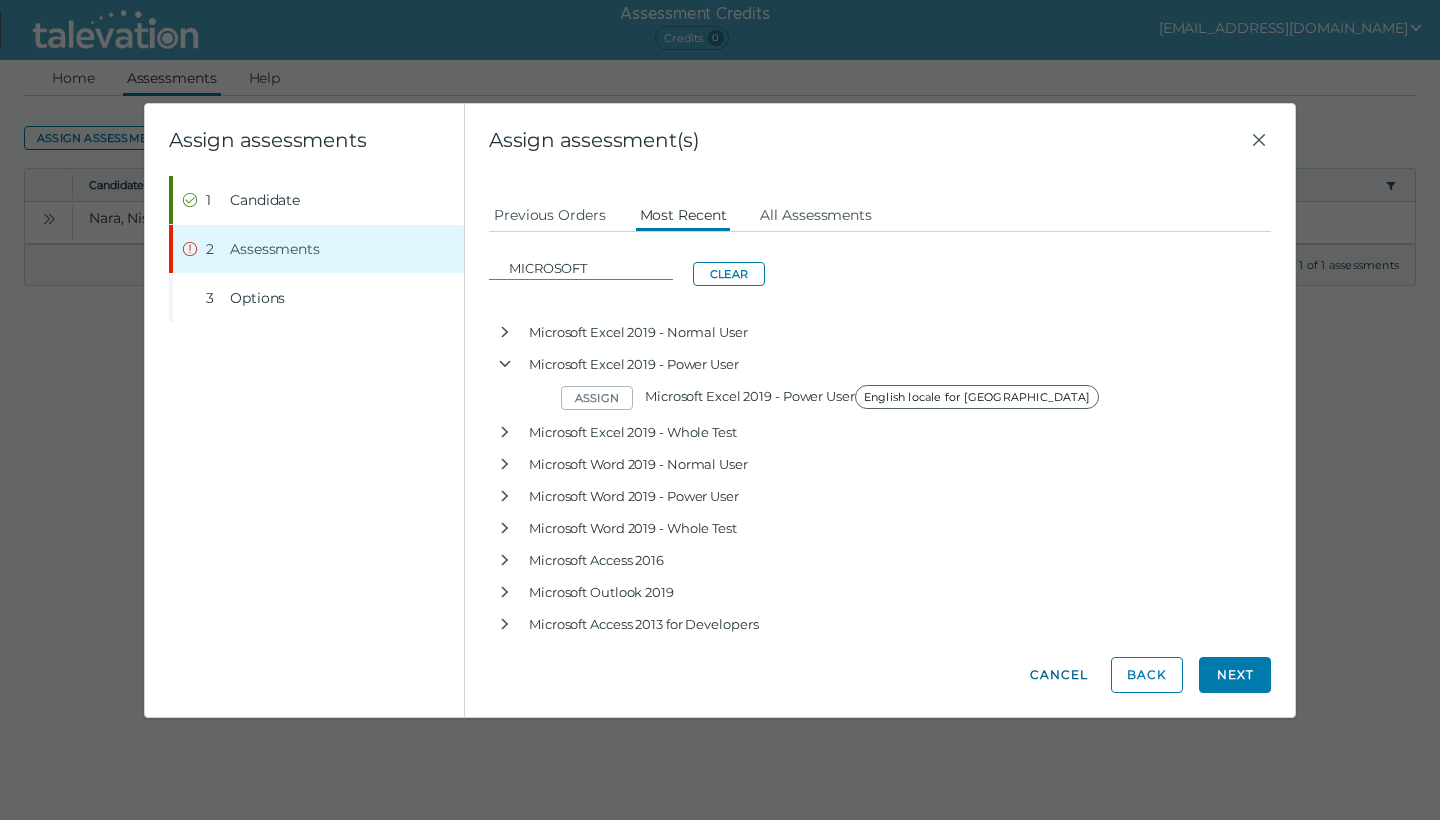 click on "Cancel" 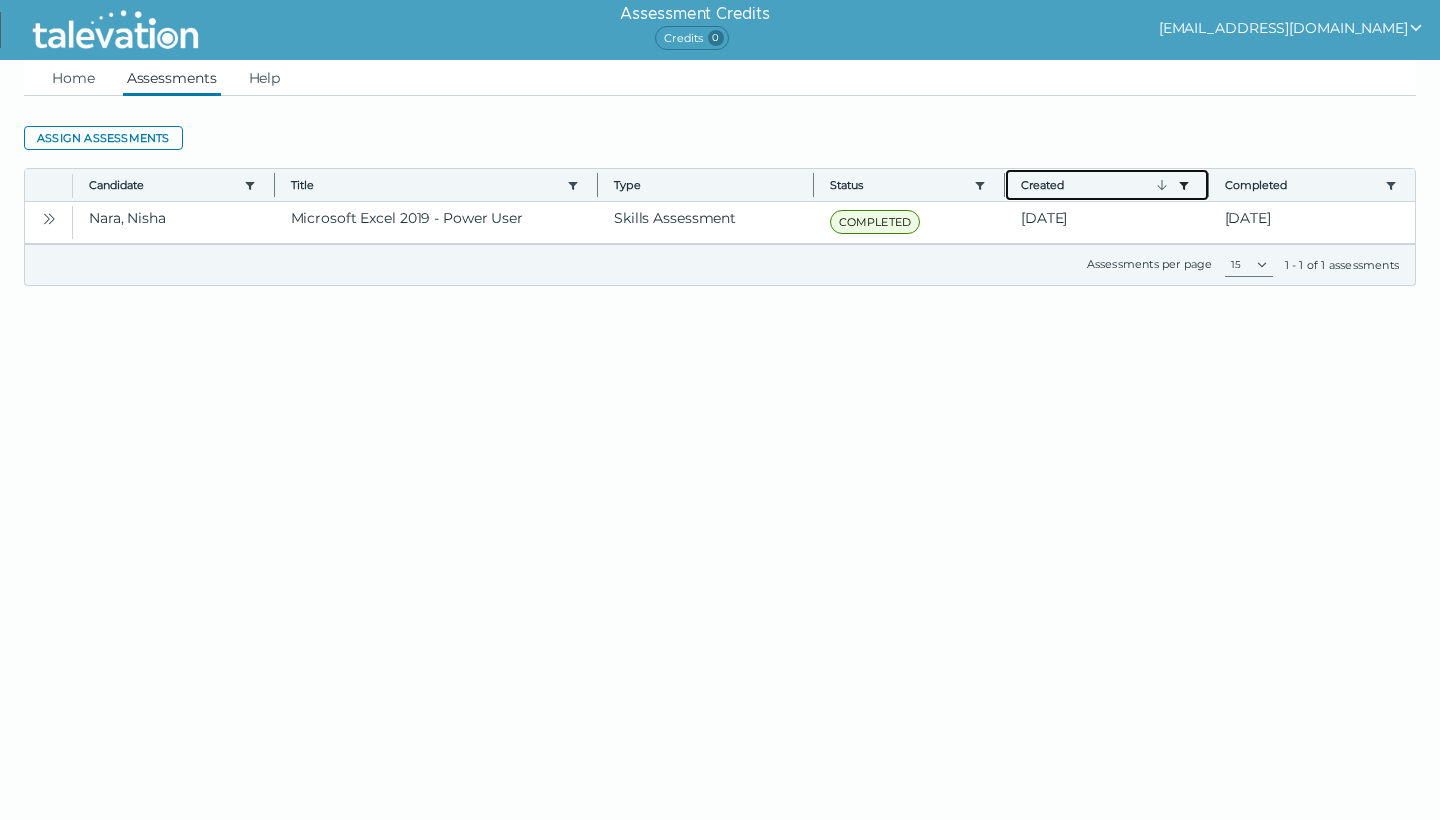 click 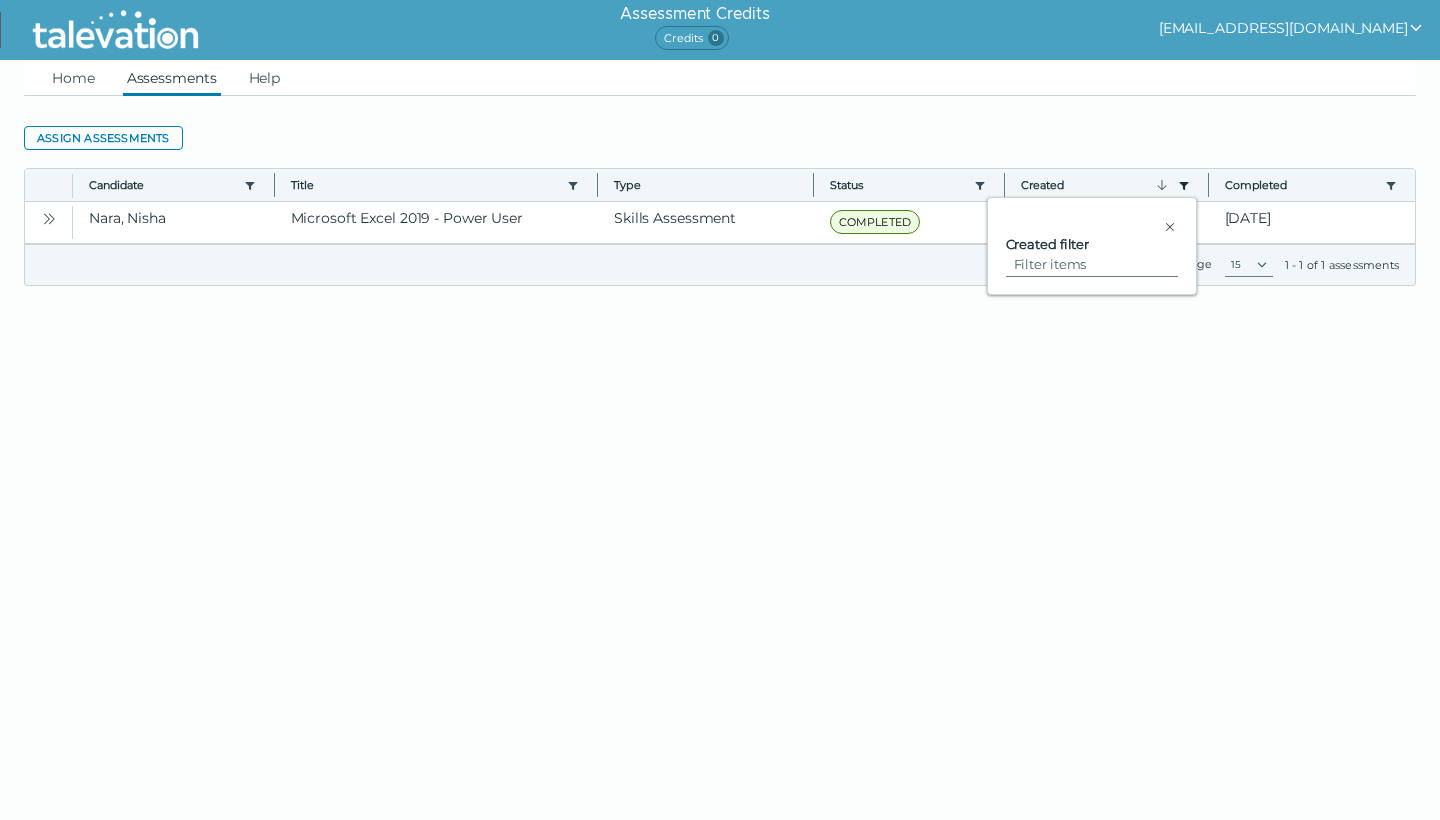click on "Assessment Credits Credits 0  [EMAIL_ADDRESS][DOMAIN_NAME]  Home Assessments Help Assign assessments Toggle more row content Candidate  Use left or right key to resize the column  Title  Use left or right key to resize the column  Type  Use left or right key to resize the column  Status  Use left or right key to resize the column  Created  Use left or right key to resize the column  Completed  Use left or right key to resize the column  Nara, Nisha Microsoft Excel 2019 - Power User Skills Assessment COMPLETED [DATE] [DATE] Assessments per page 15 25 50 100  1 - 1 of 1 assessments
Created filter" at bounding box center [720, 167] 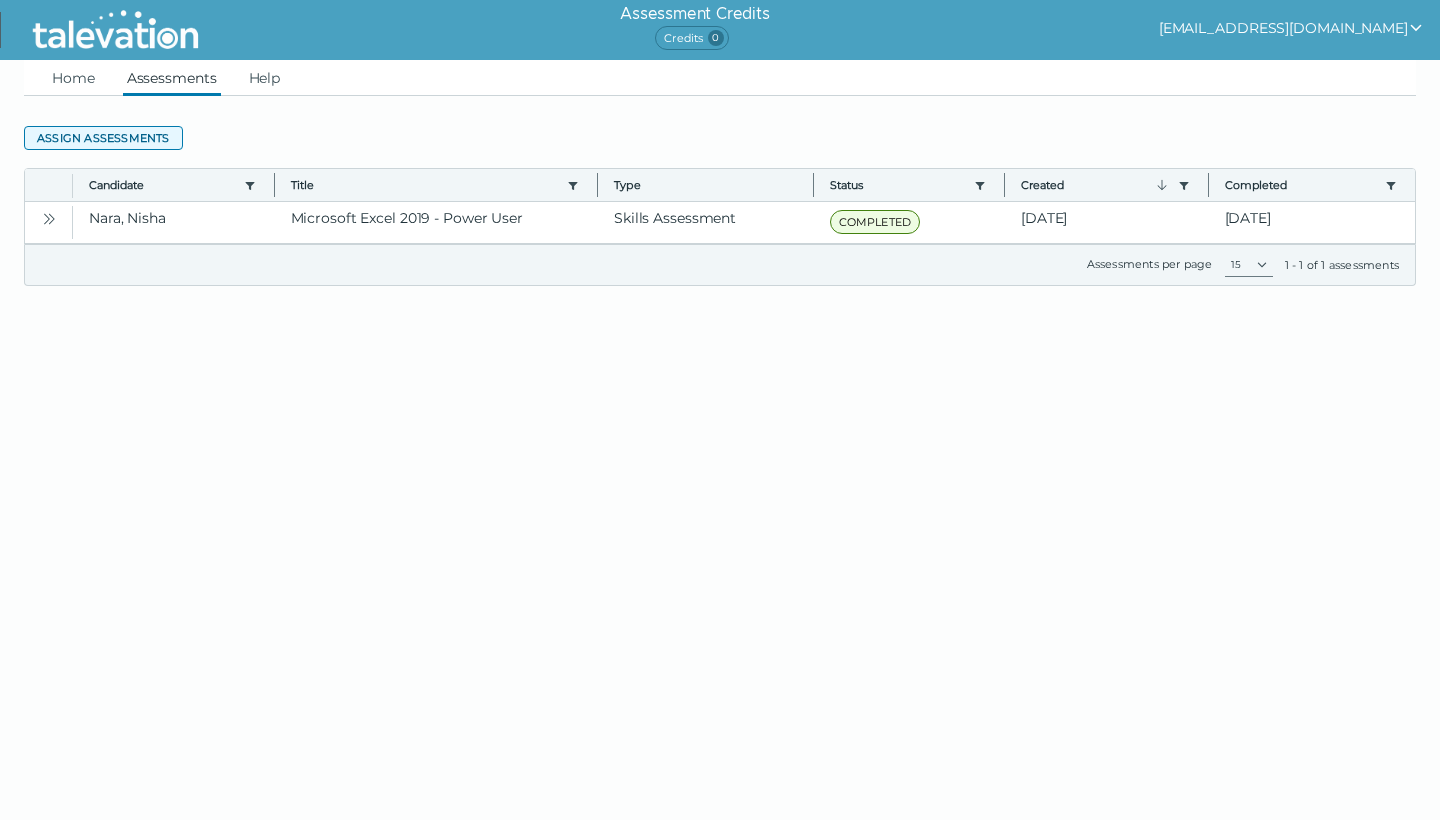 click on "Assign assessments" 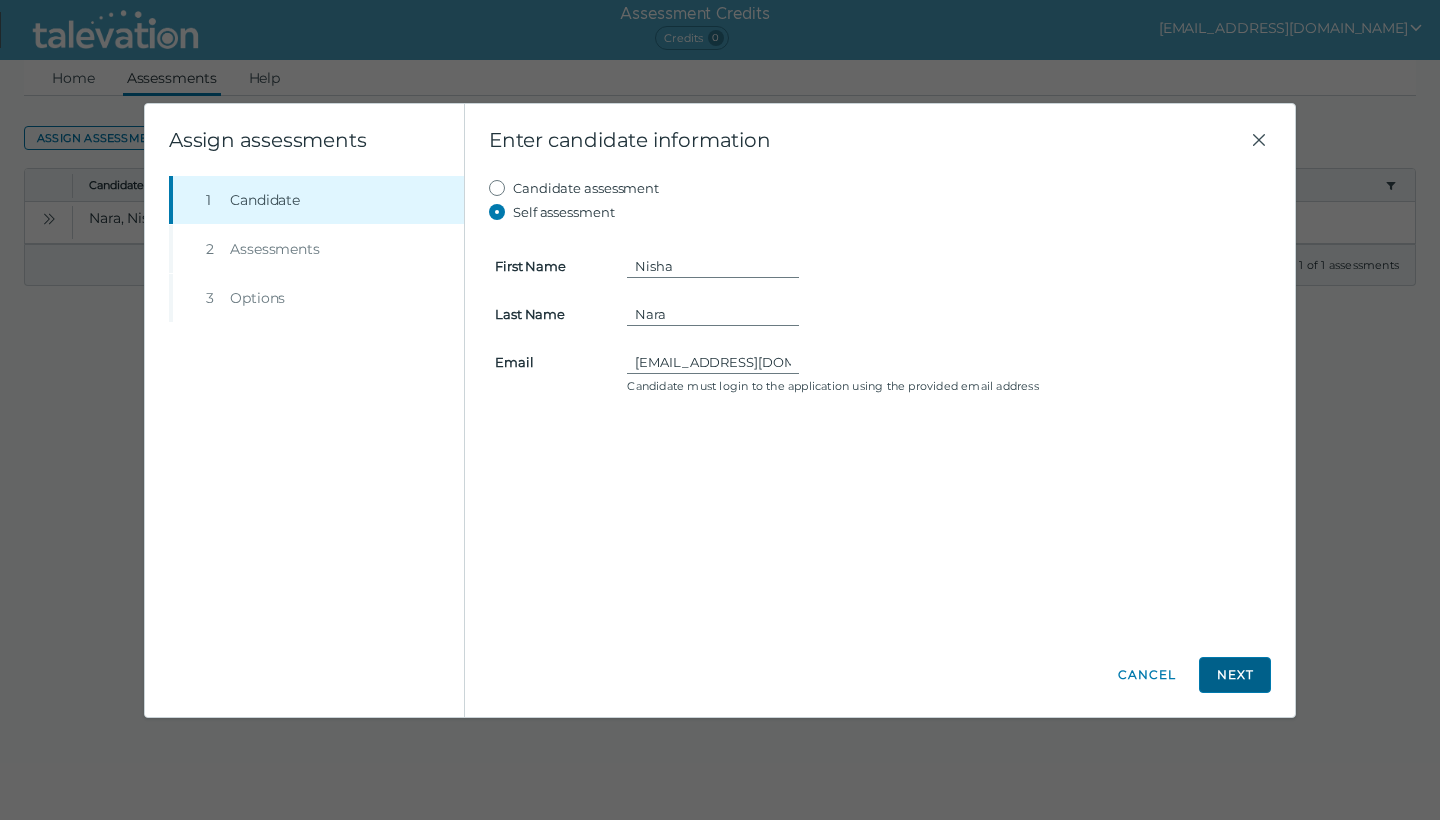 click on "Next" 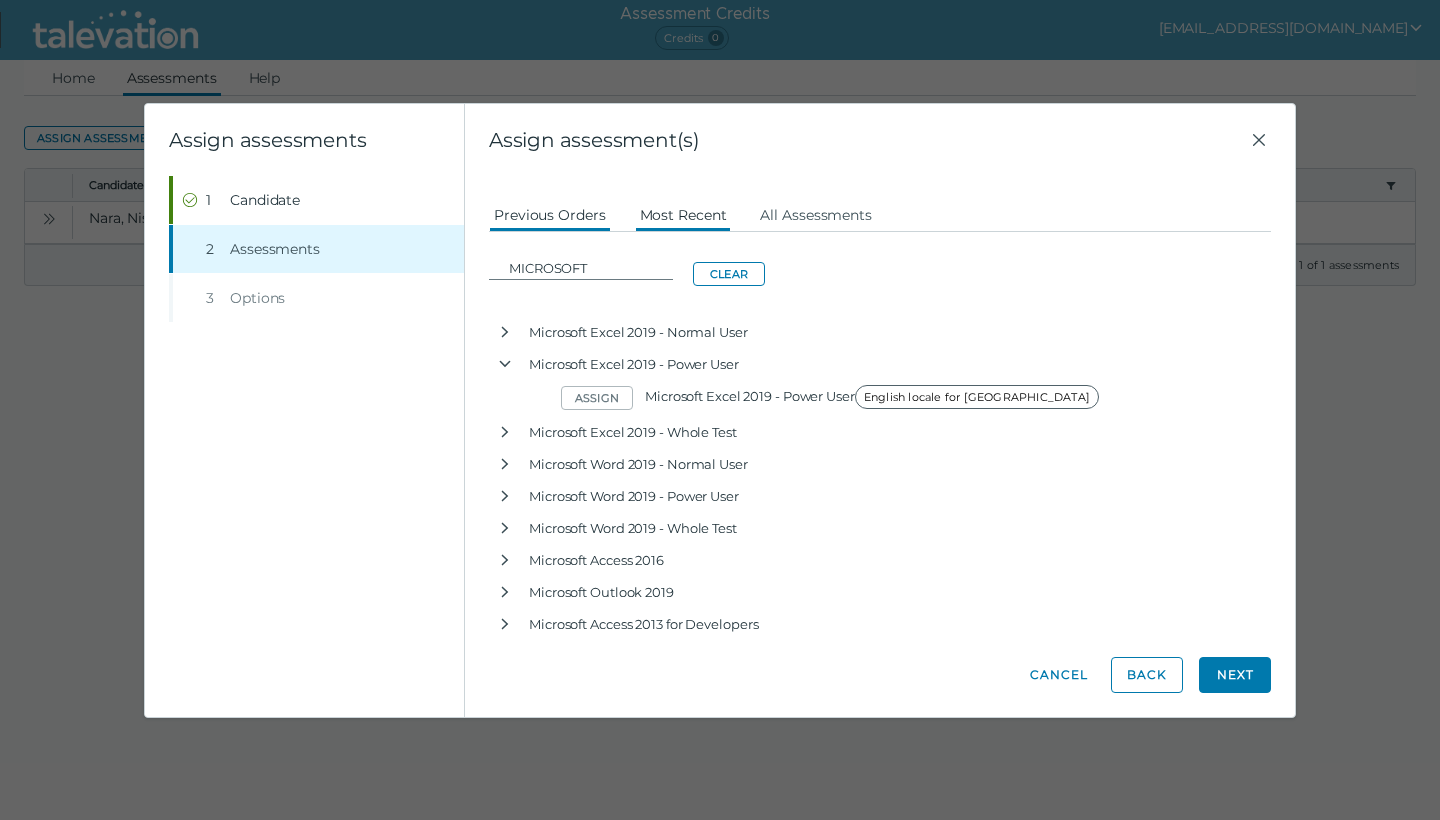 click on "Previous Orders" at bounding box center (550, 214) 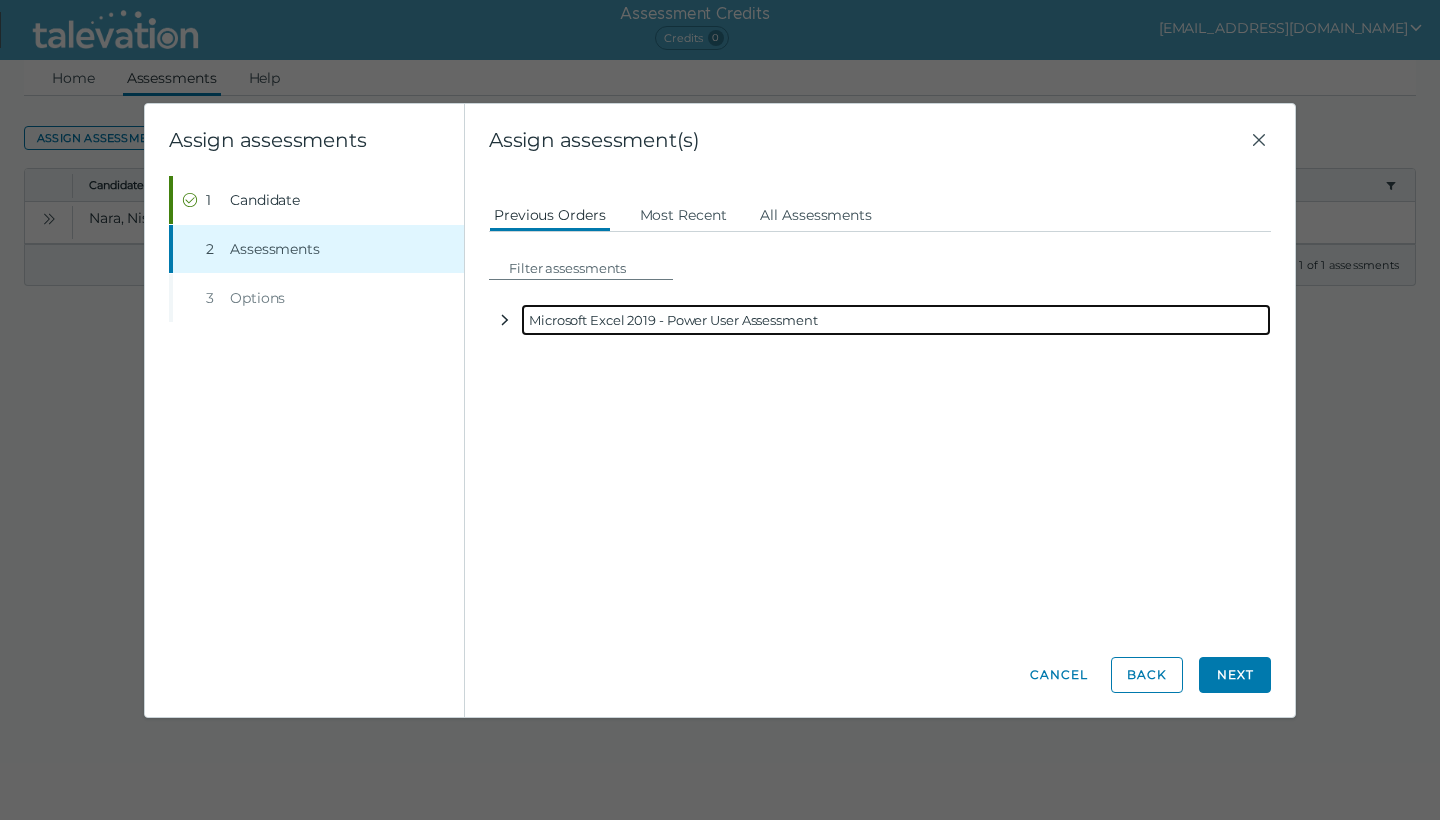 click 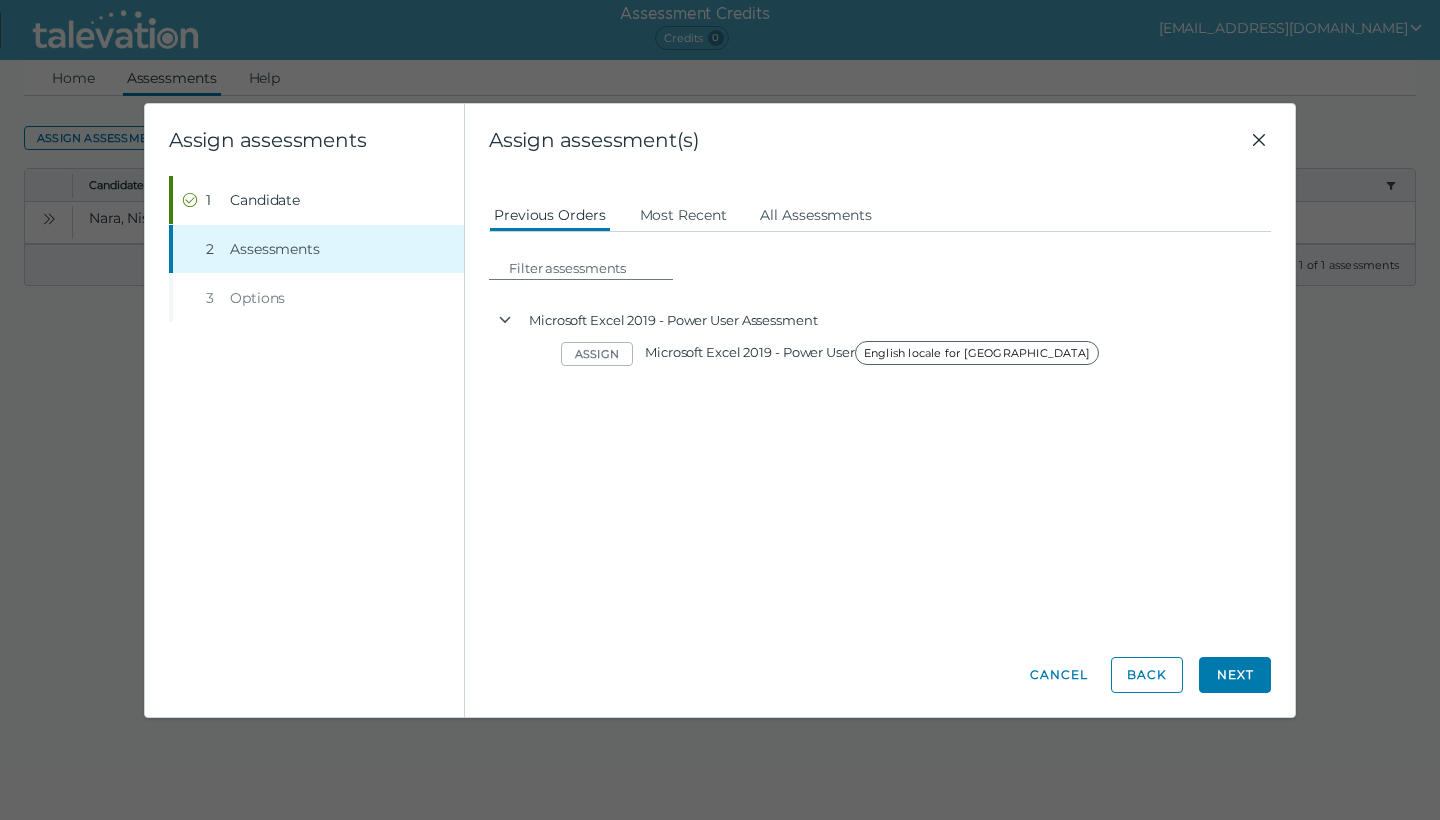 click 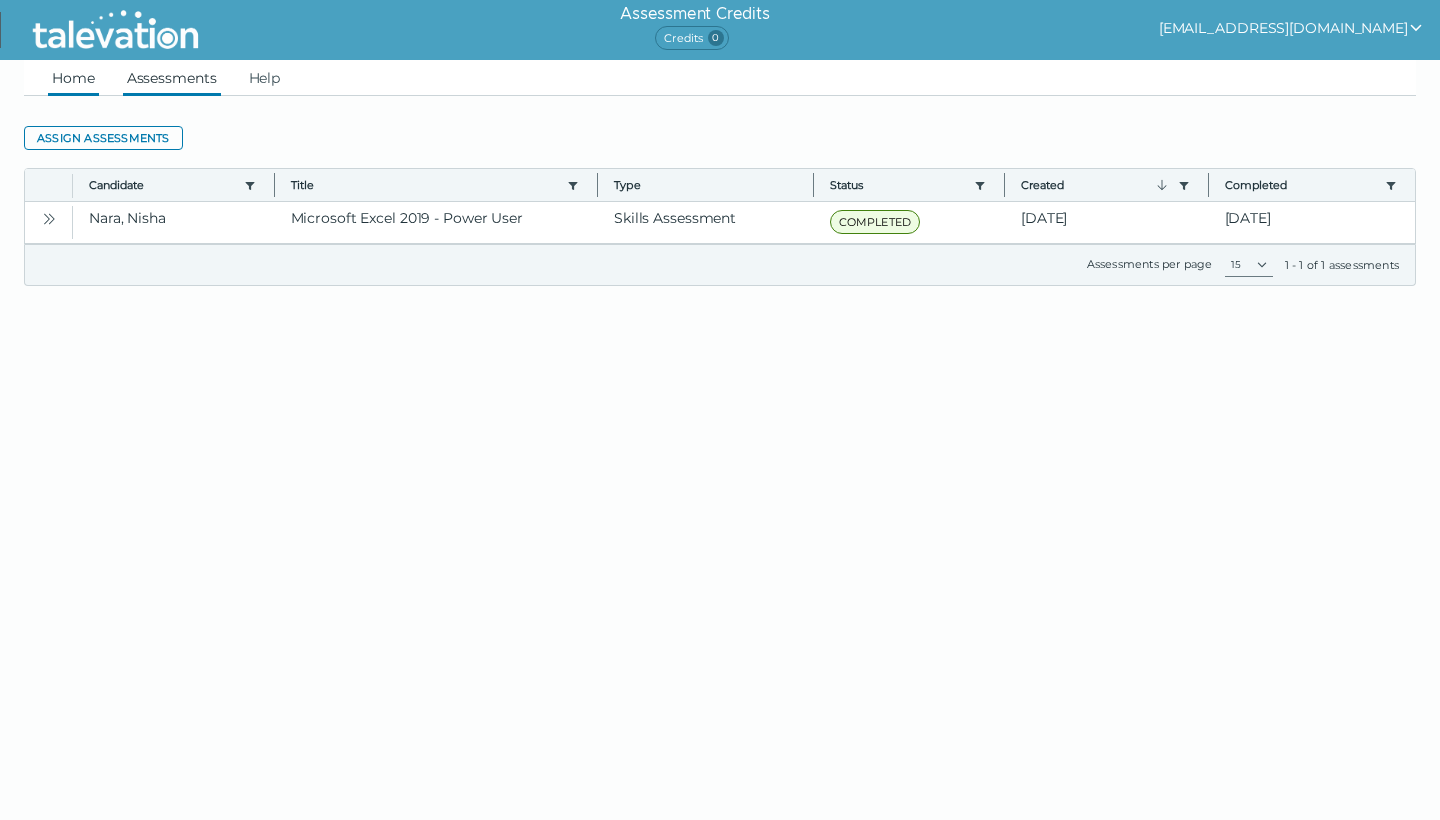 click on "Home" at bounding box center (73, 78) 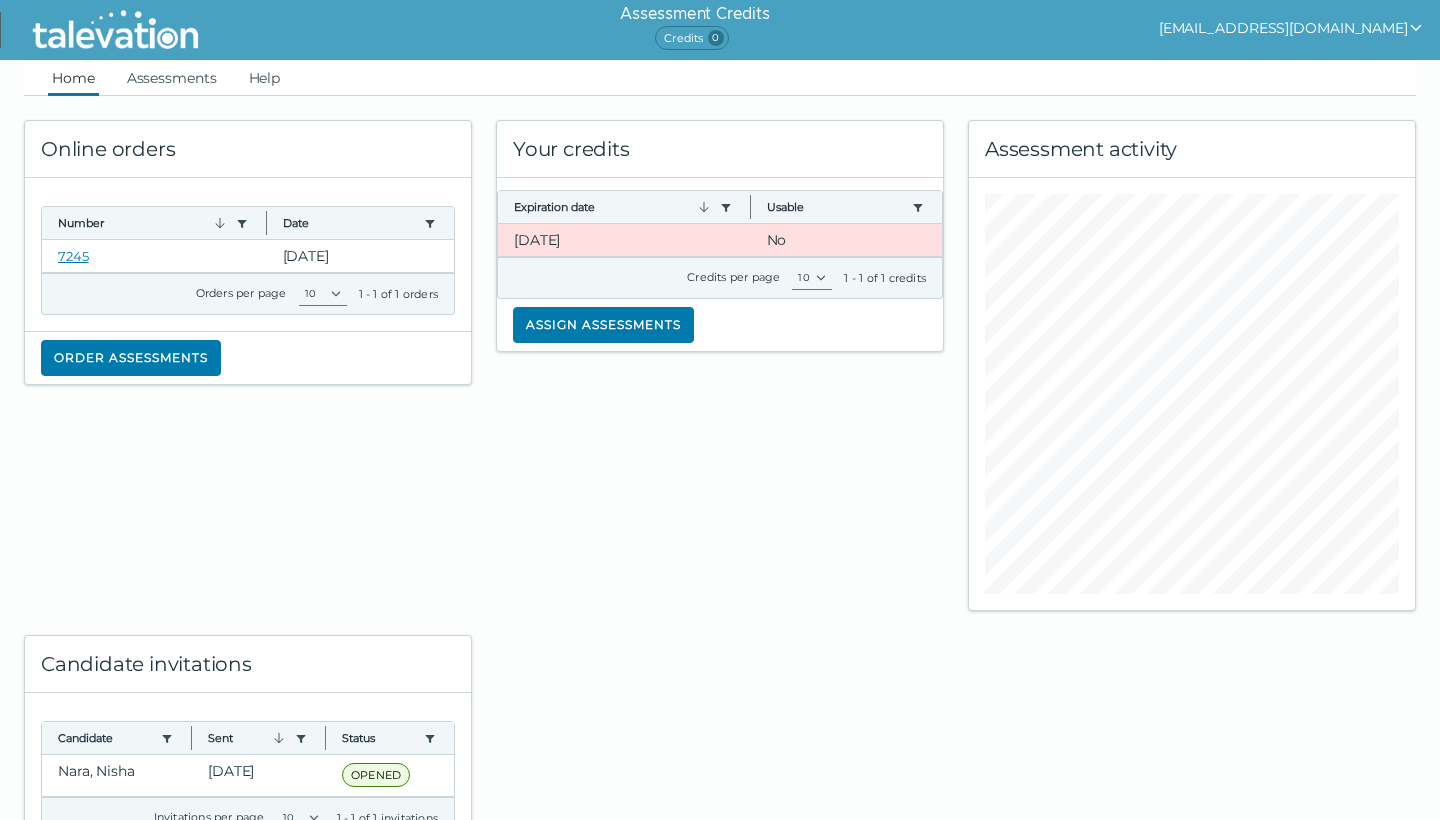scroll, scrollTop: 0, scrollLeft: 0, axis: both 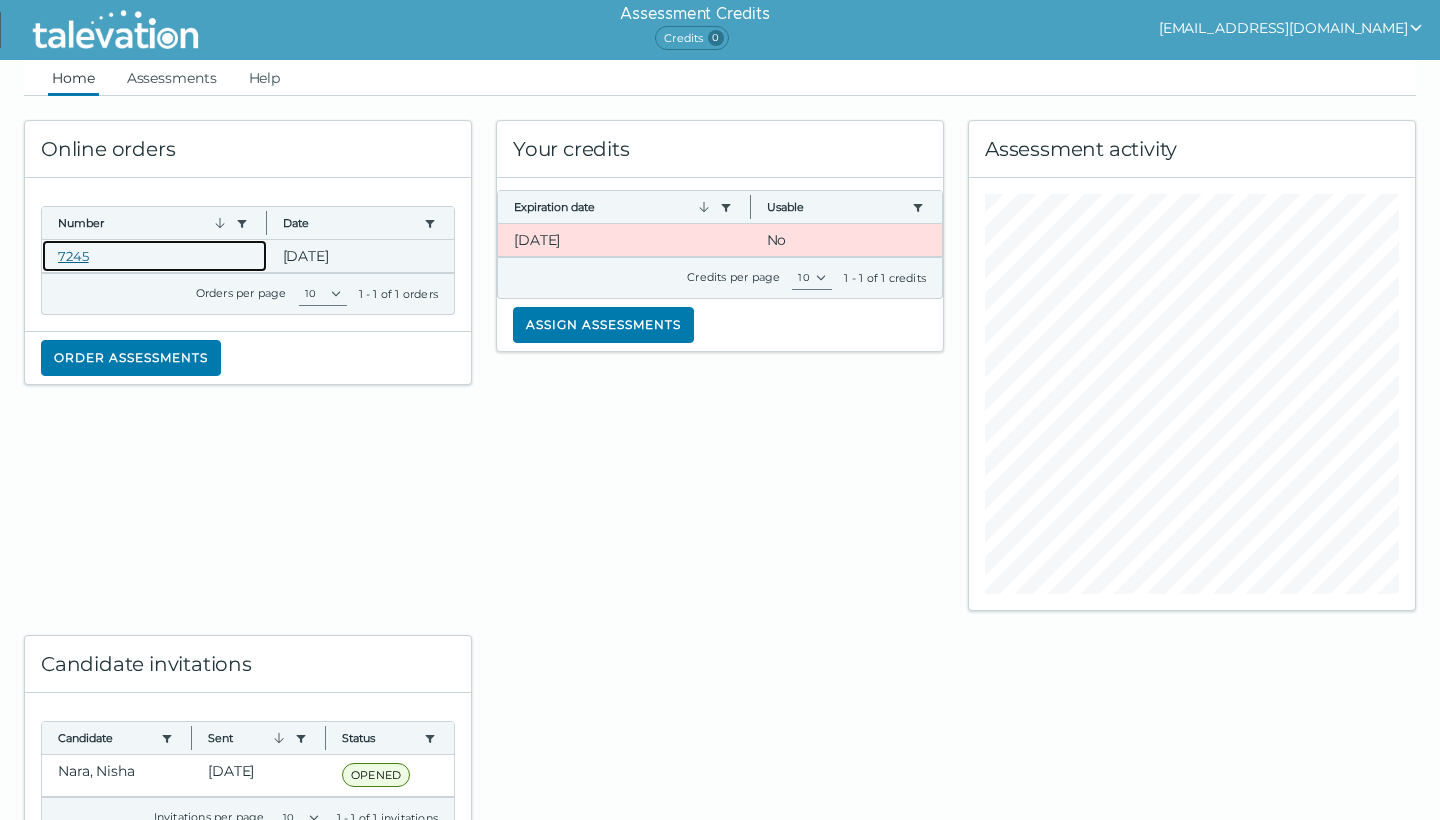 click on "7245" 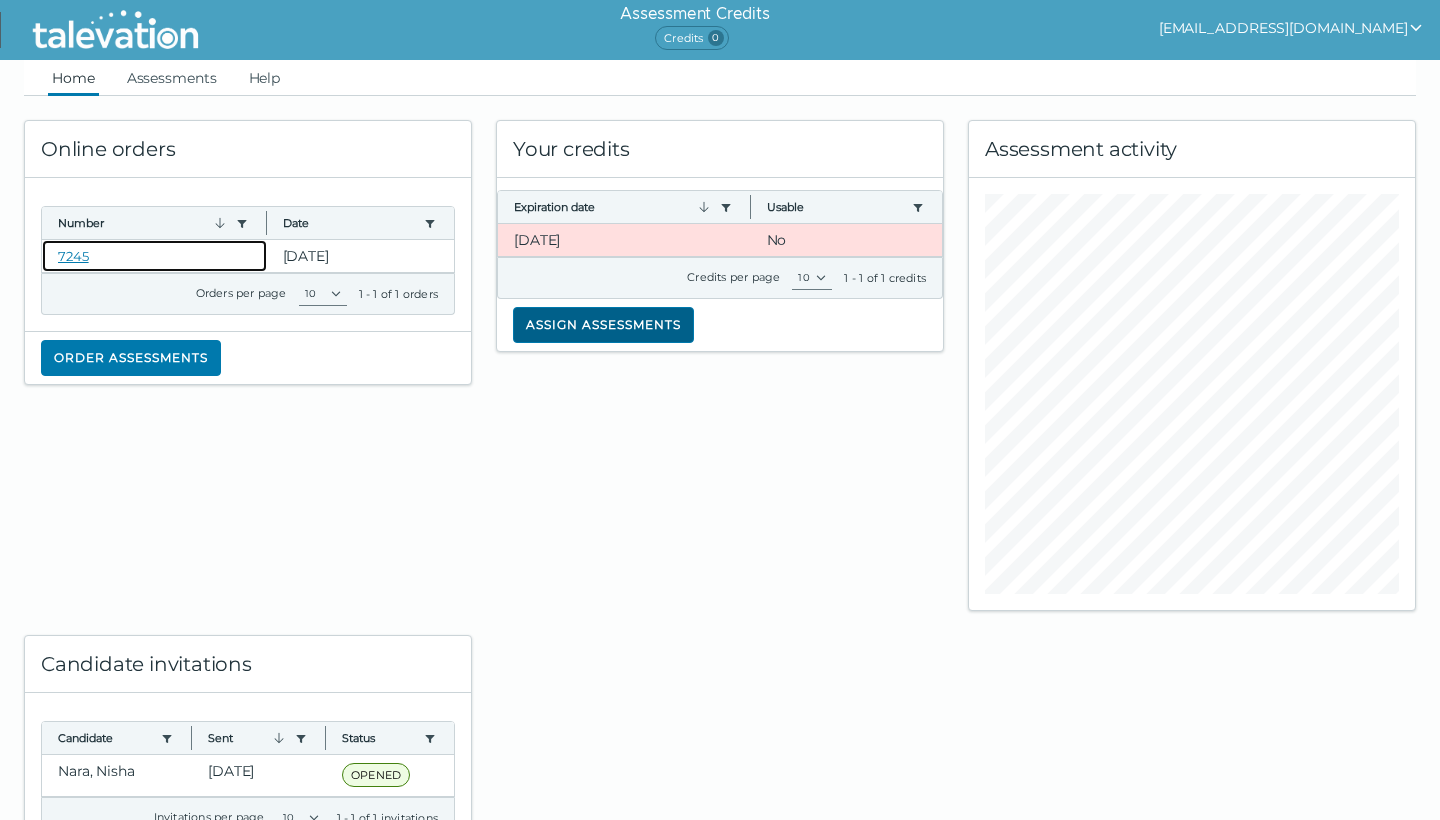 scroll, scrollTop: 0, scrollLeft: 0, axis: both 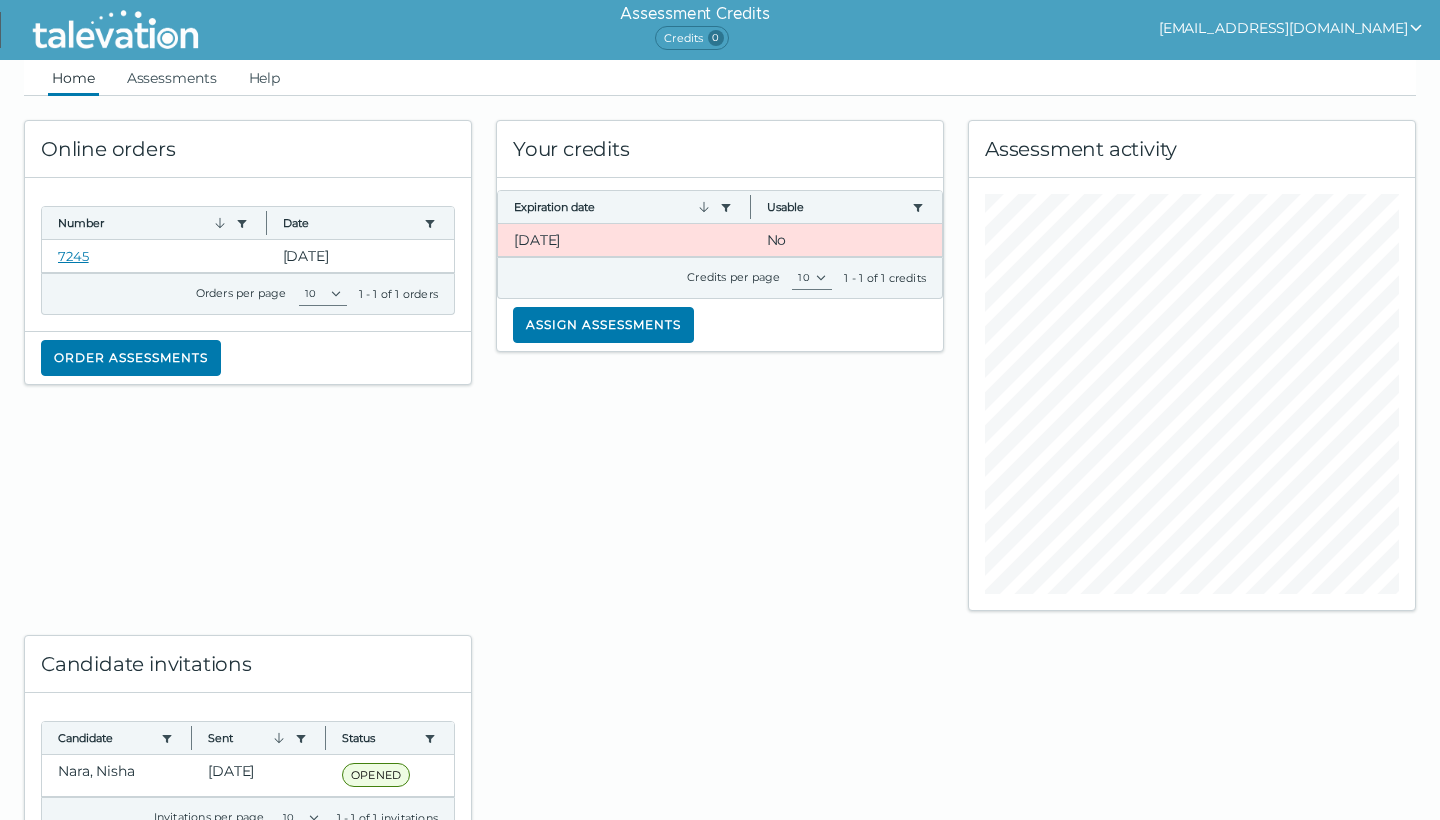 click 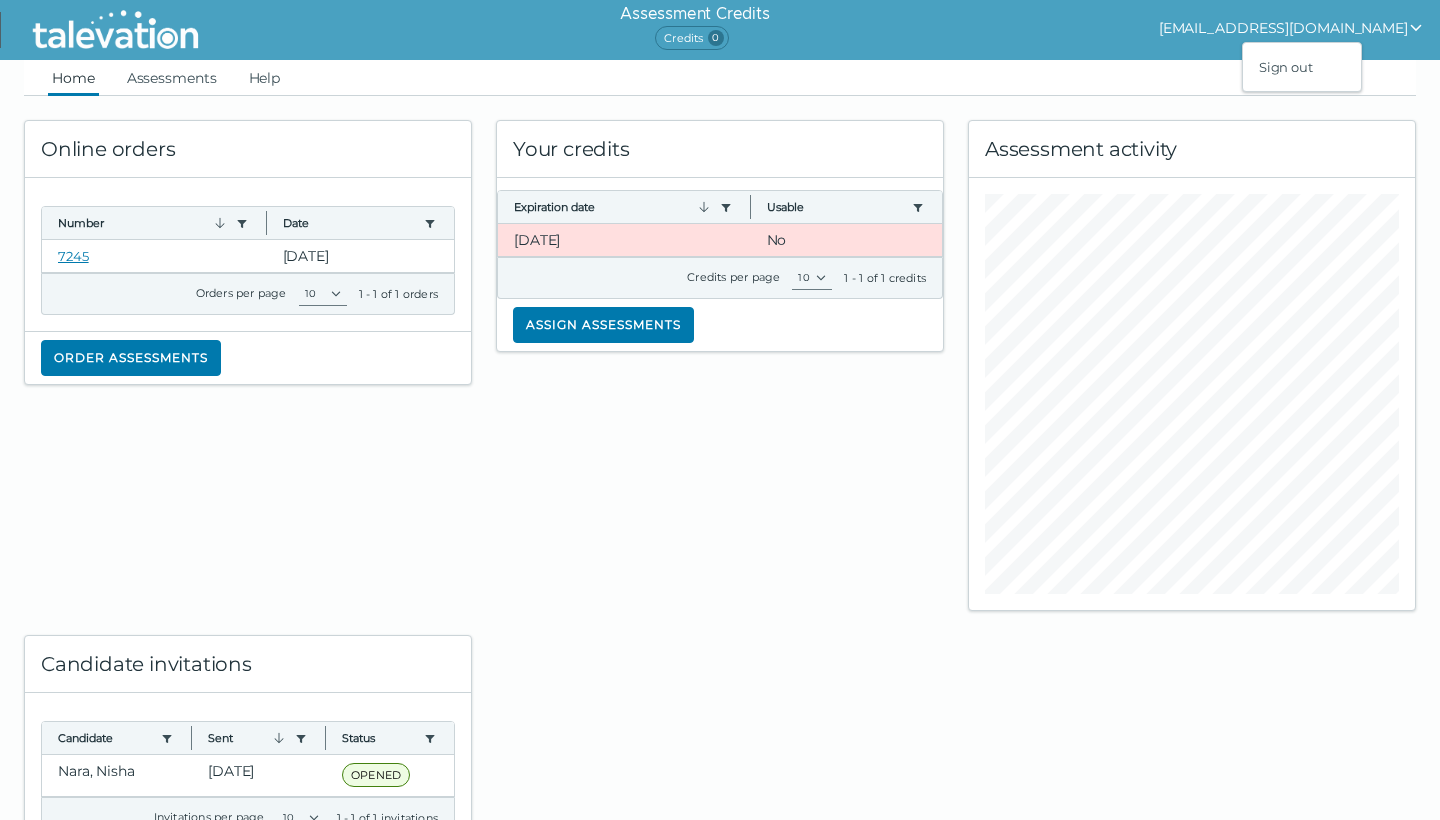 click on "Your credits Expiration date  Use left or right key to resize the column  Usable  Use left or right key to resize the column  [DATE] No Credits per page 10  1 - 1 of 1 credits  Assign assessments" 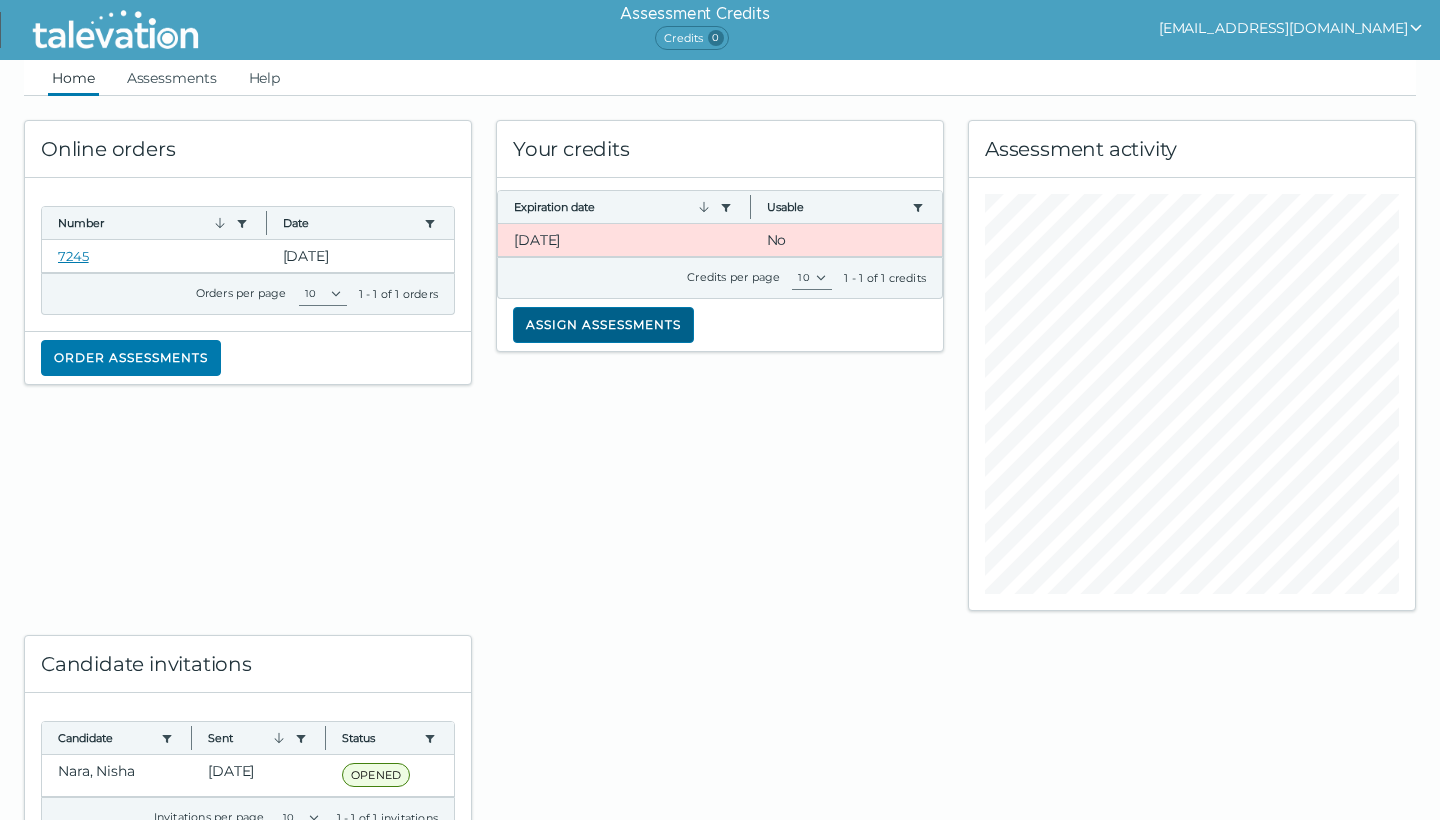 click on "Assign assessments" 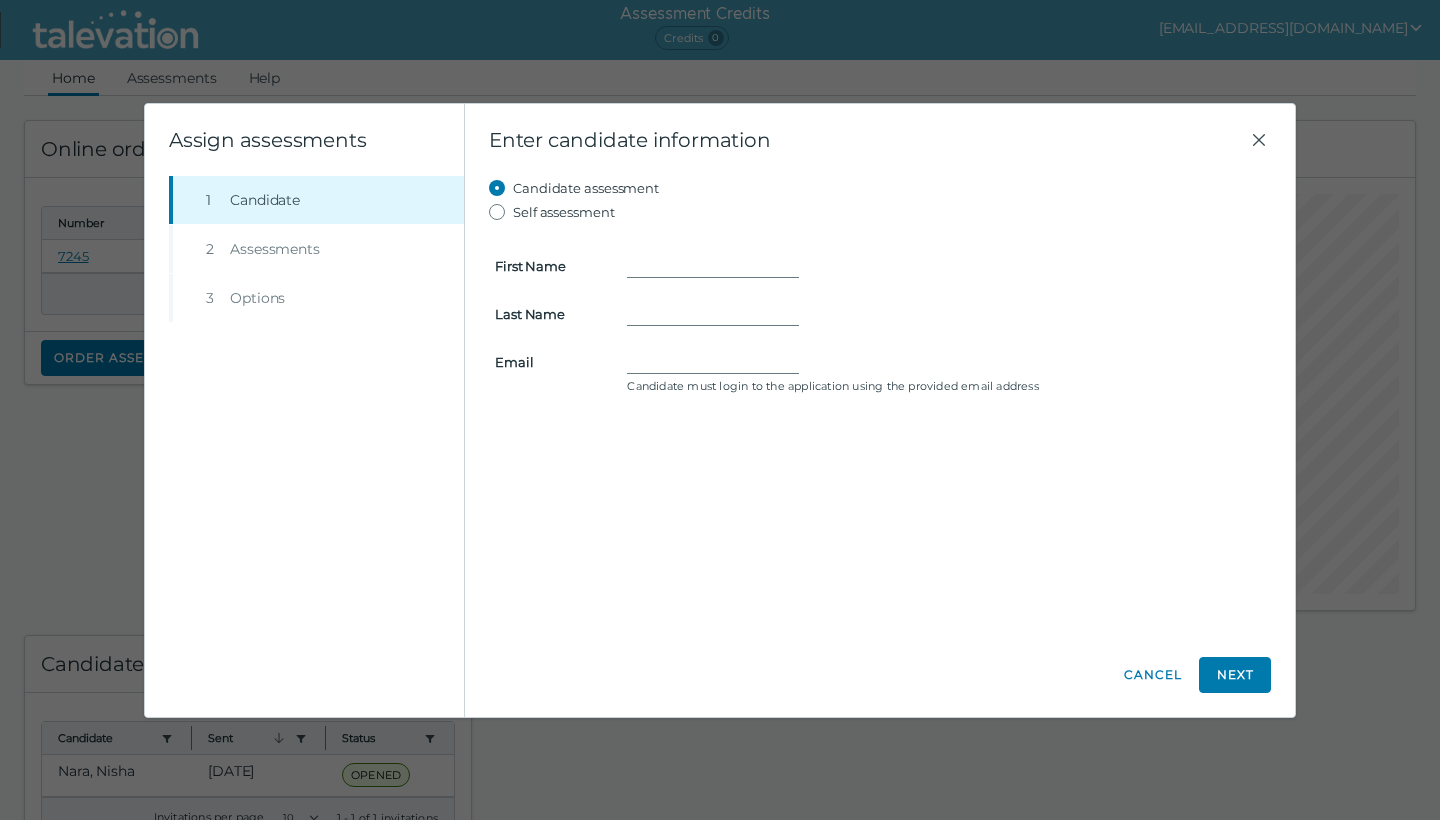 click on "Self assessment" at bounding box center [564, 212] 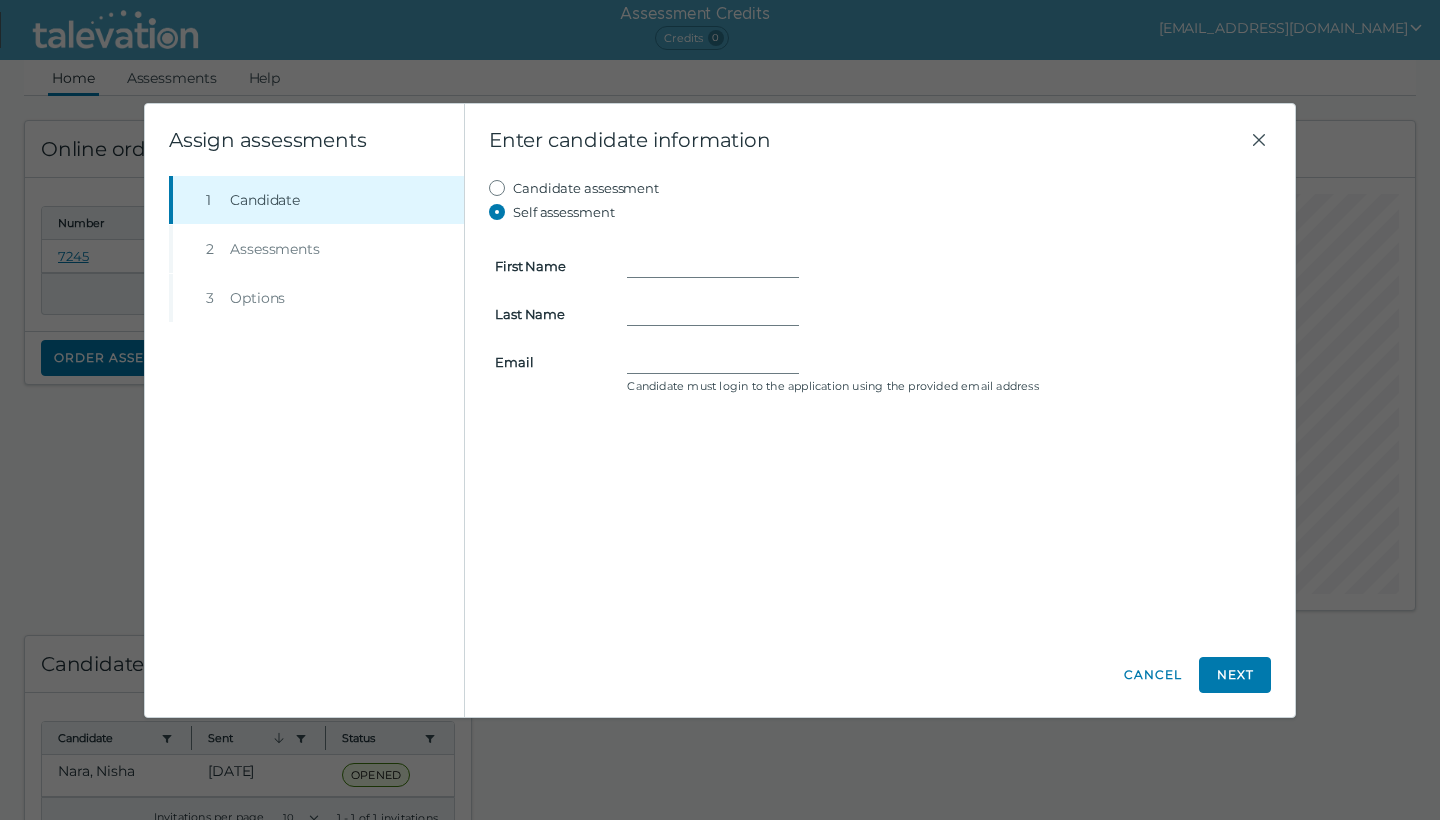 type on "Nisha" 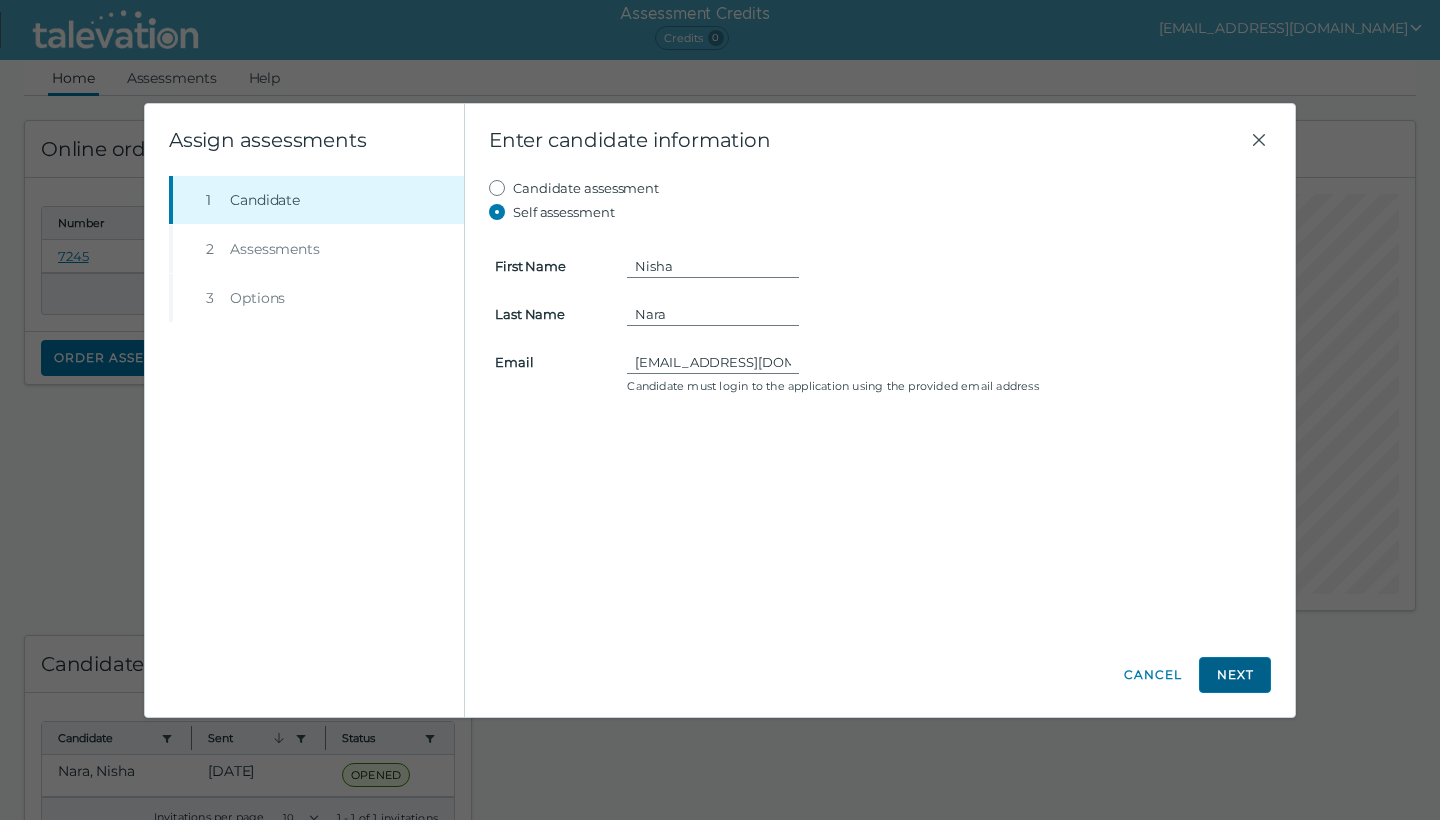 click on "Next" 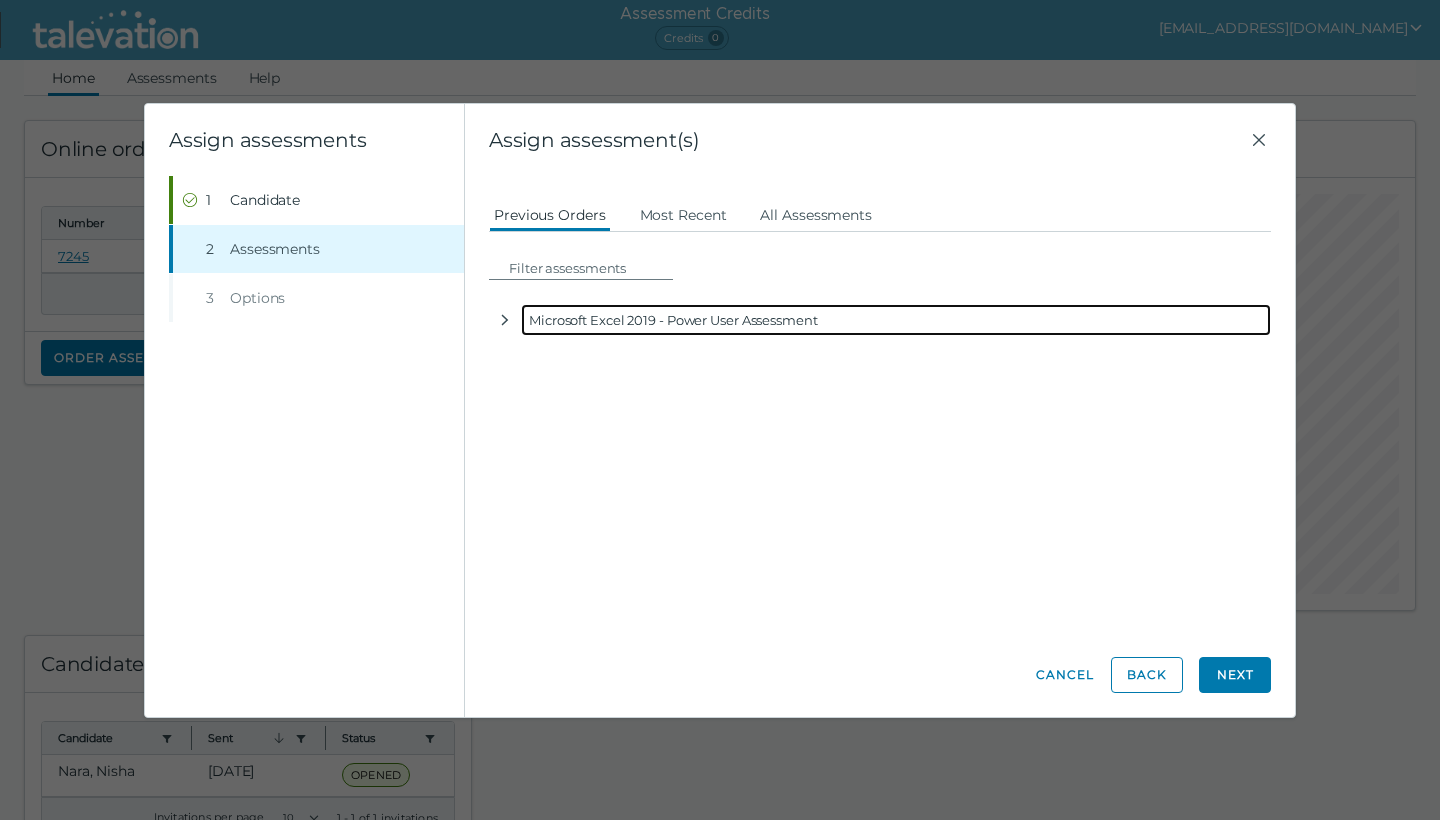 click on "Microsoft Excel 2019 - Power User Assessment" at bounding box center (896, 320) 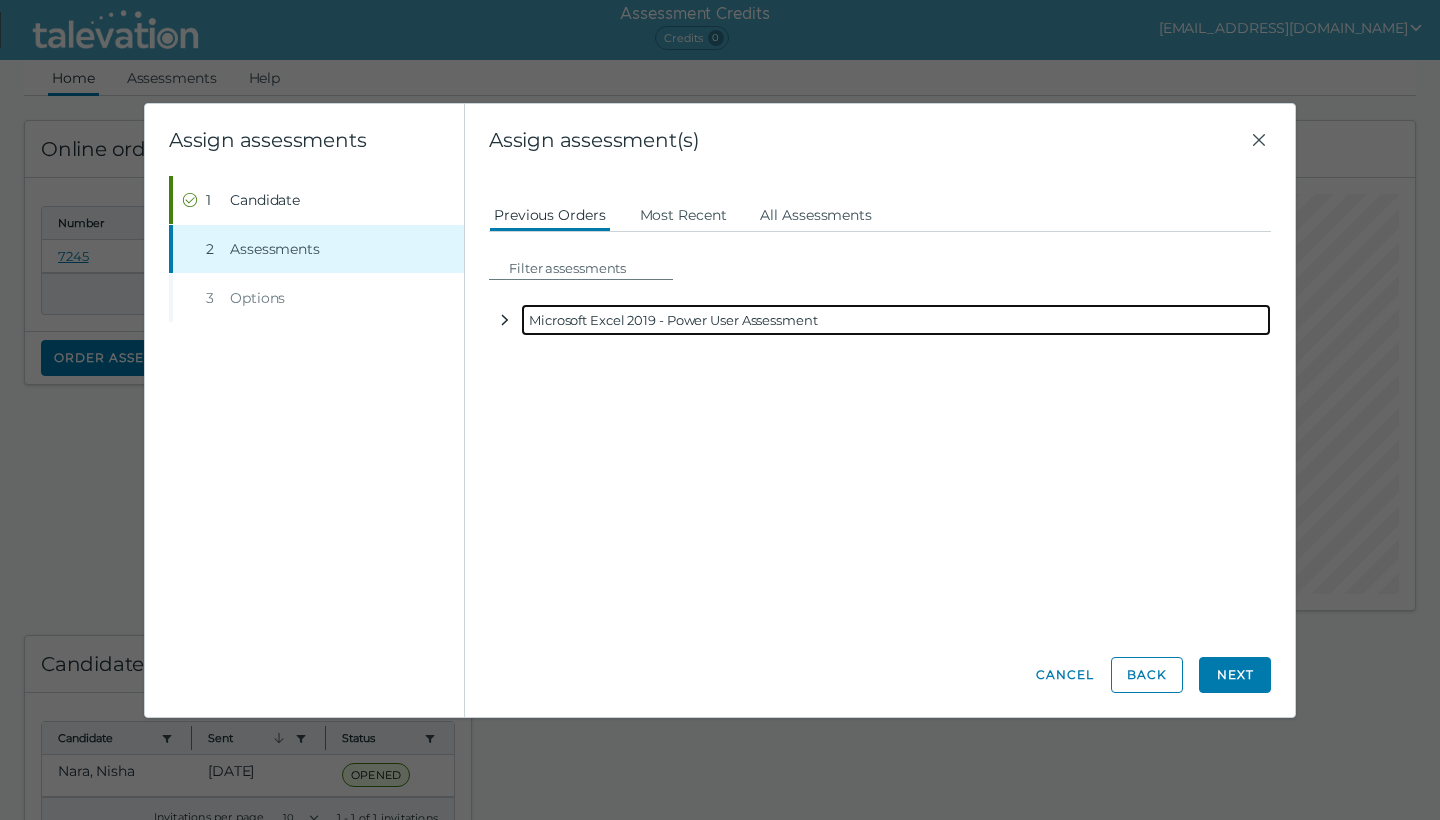 click 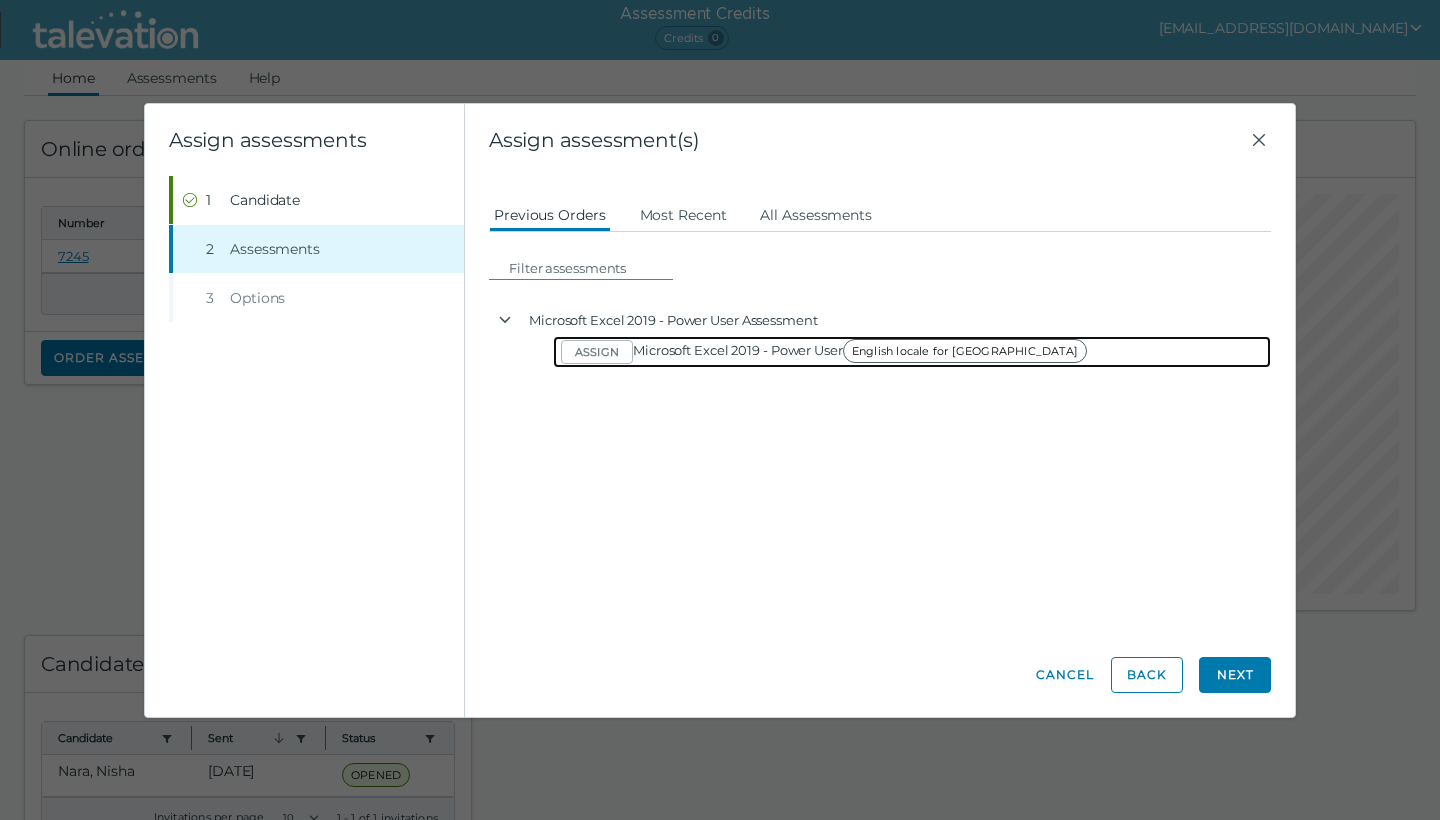 click on "English locale for [GEOGRAPHIC_DATA]" at bounding box center (965, 351) 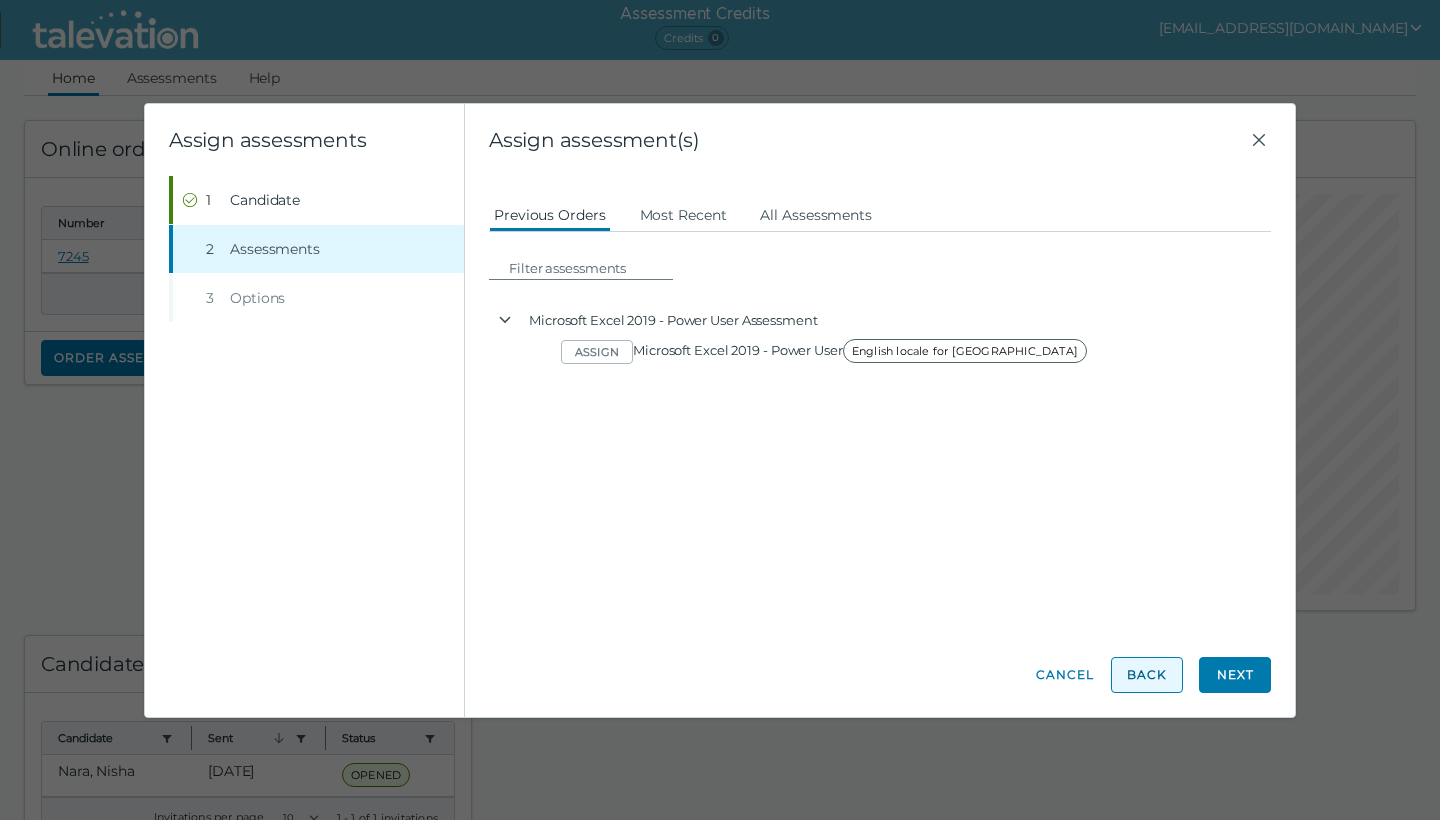 click on "Back" 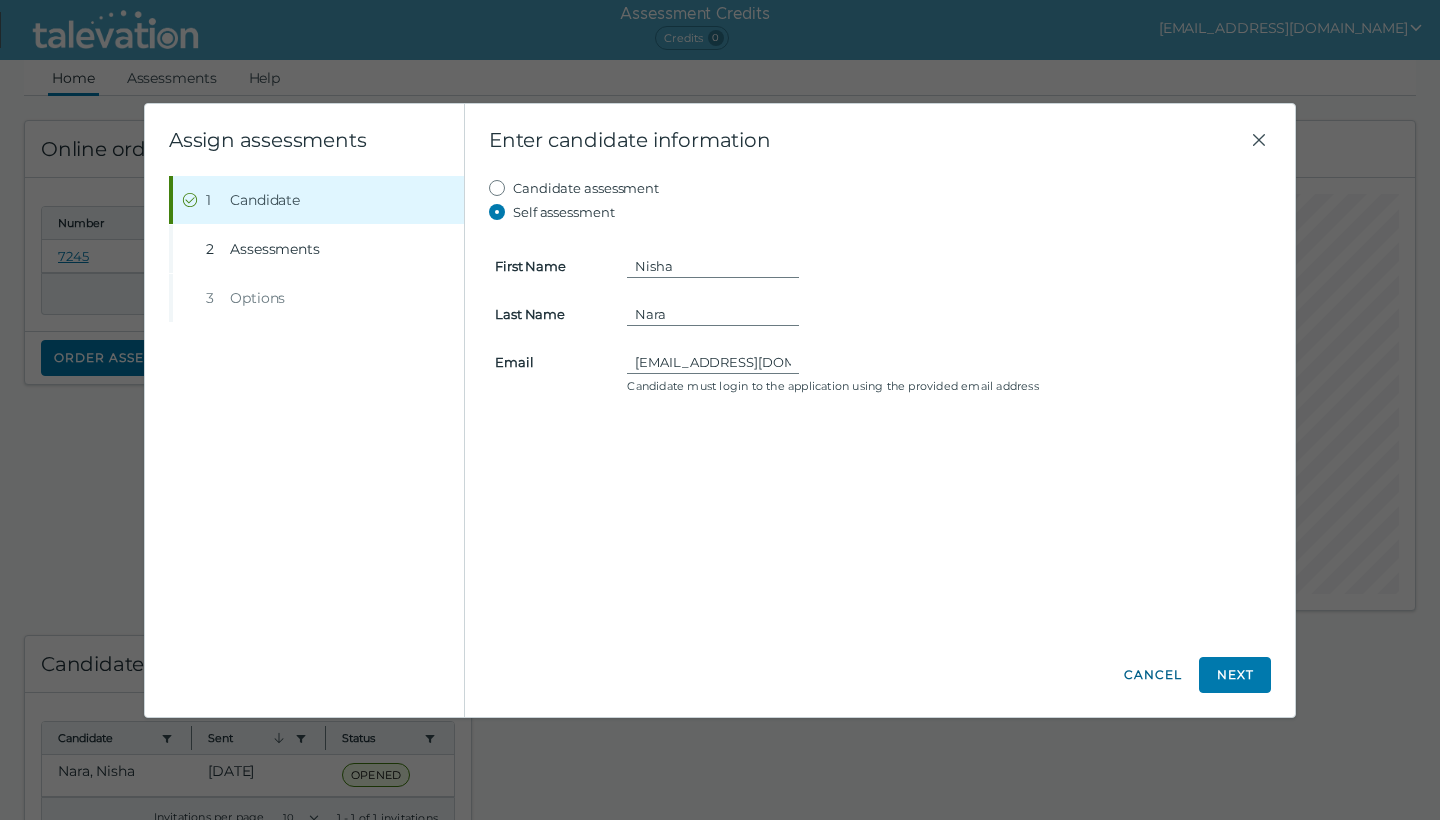click on "Cancel" 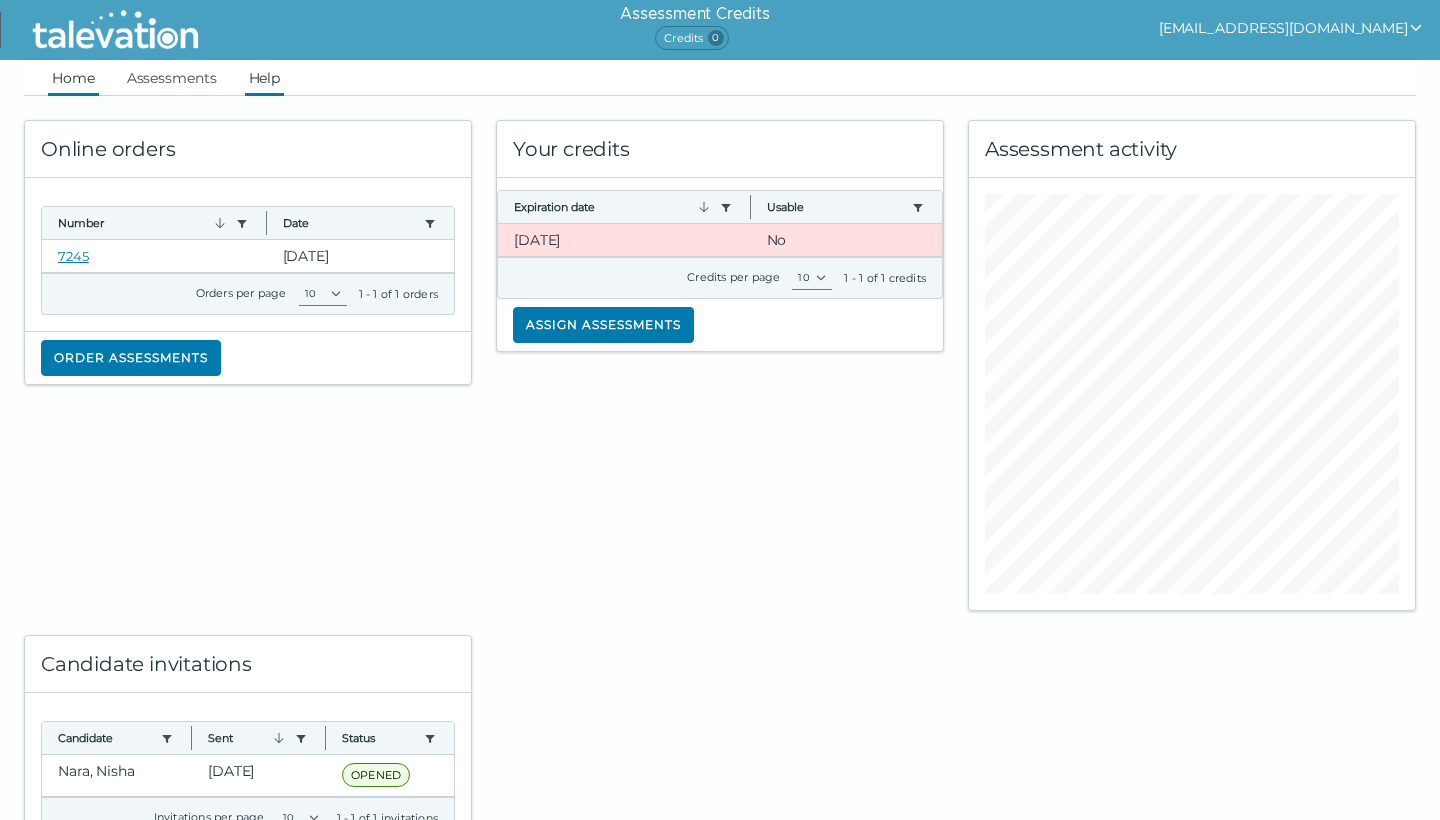 scroll, scrollTop: 0, scrollLeft: 0, axis: both 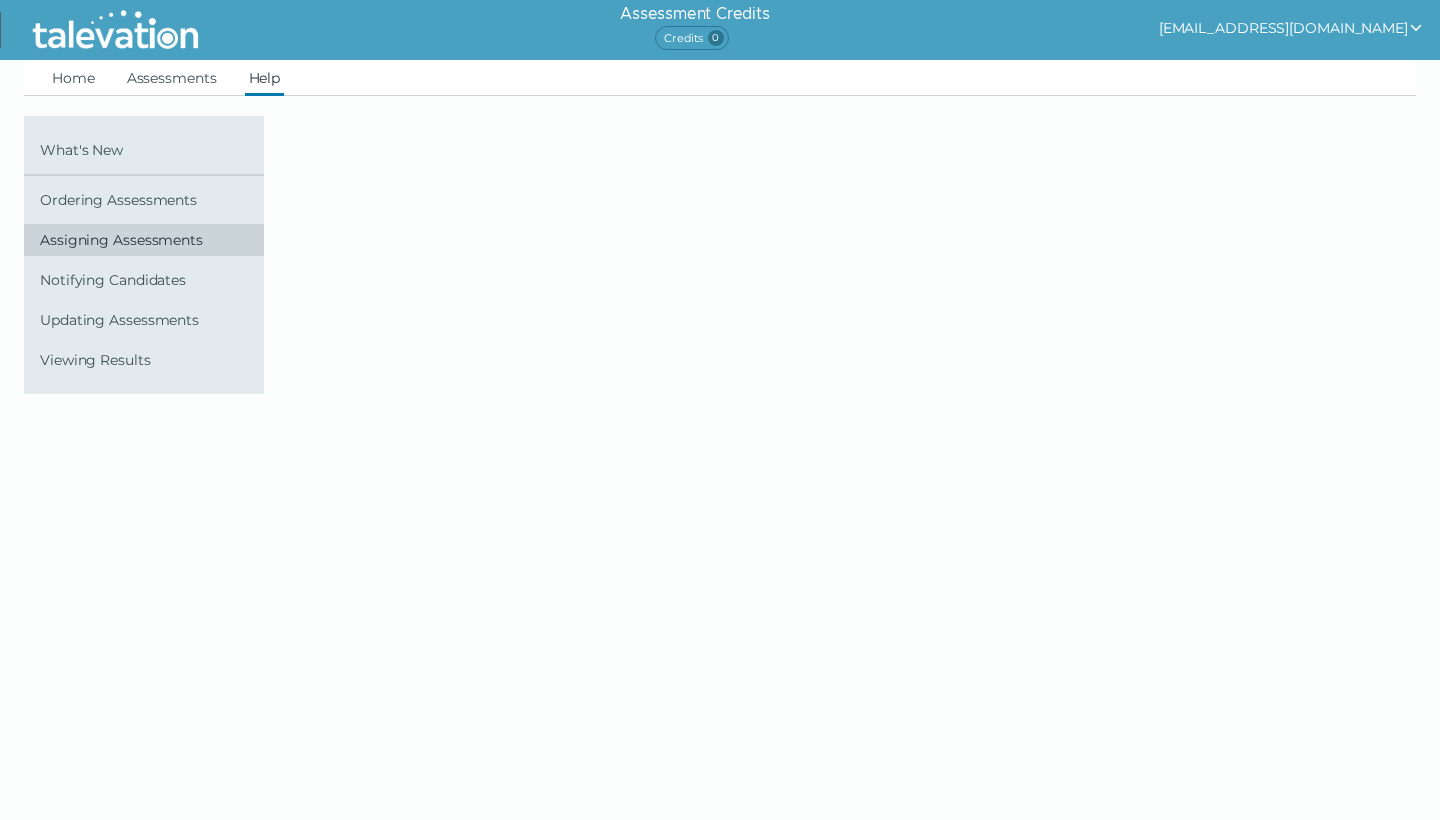 click on "Assigning Assessments" at bounding box center (148, 240) 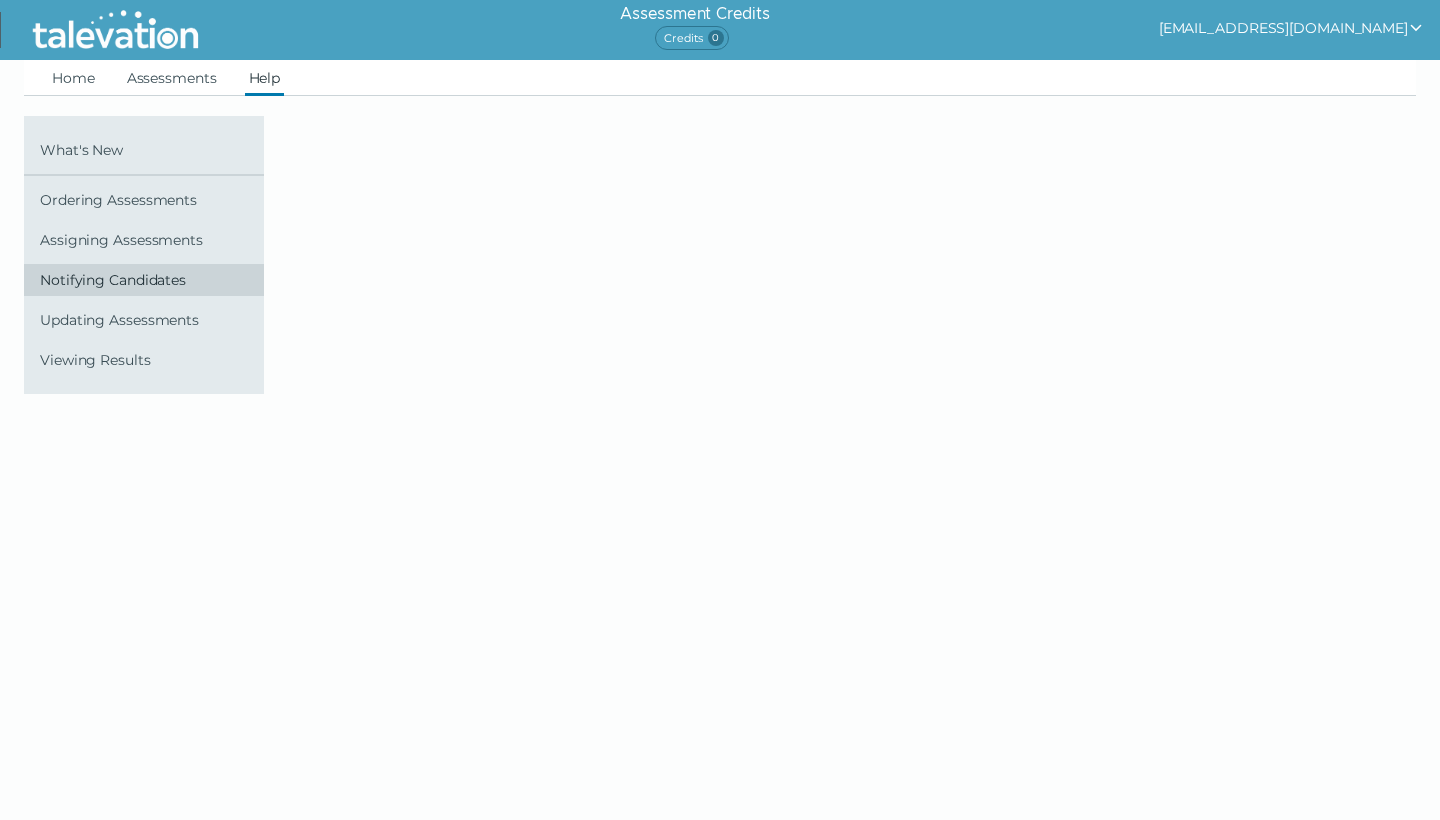 click on "Notifying Candidates" at bounding box center (148, 280) 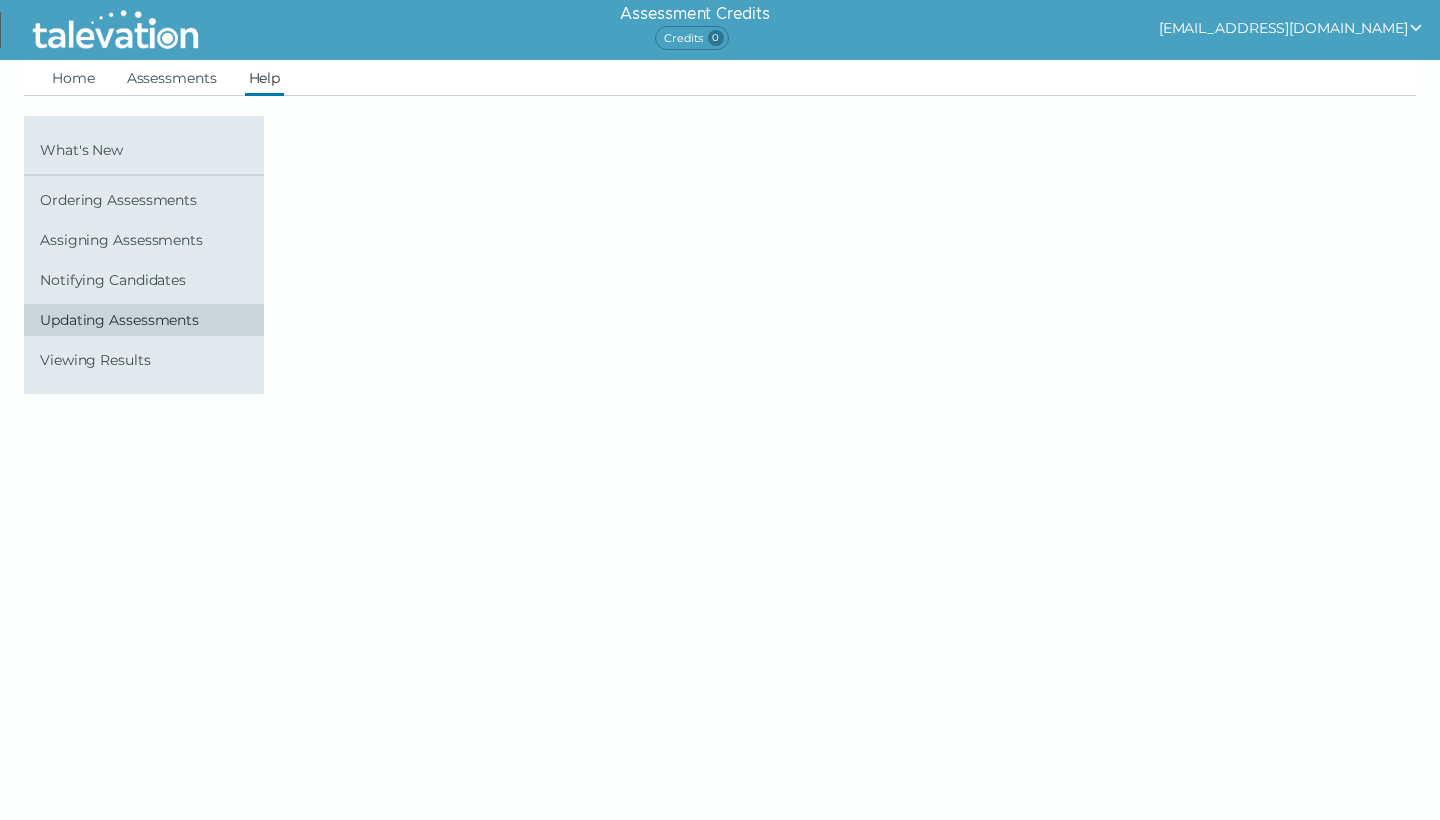click on "Updating Assessments" at bounding box center [148, 320] 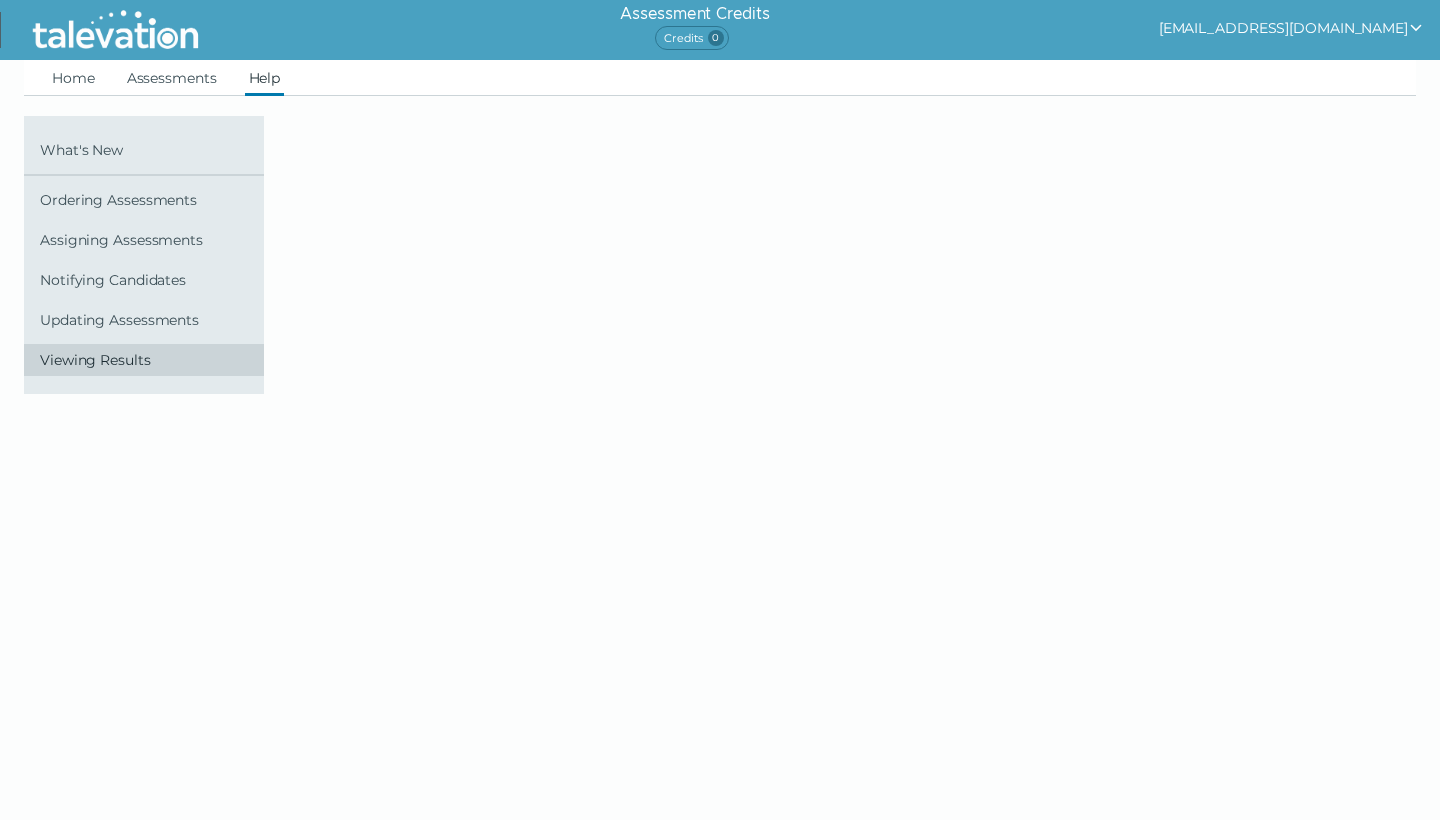 click on "Viewing Results" at bounding box center (148, 360) 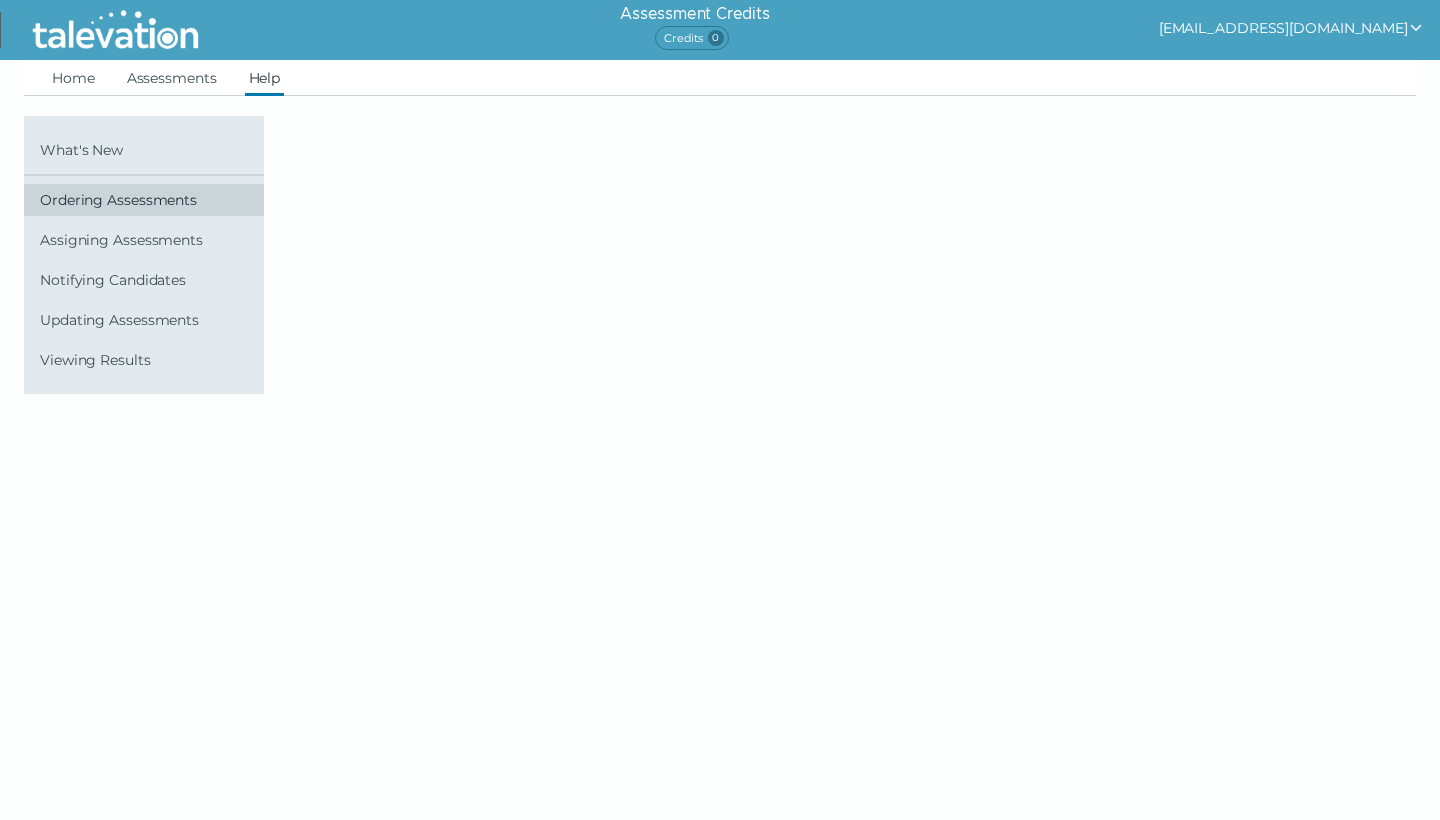 click on "Ordering Assessments" at bounding box center (148, 200) 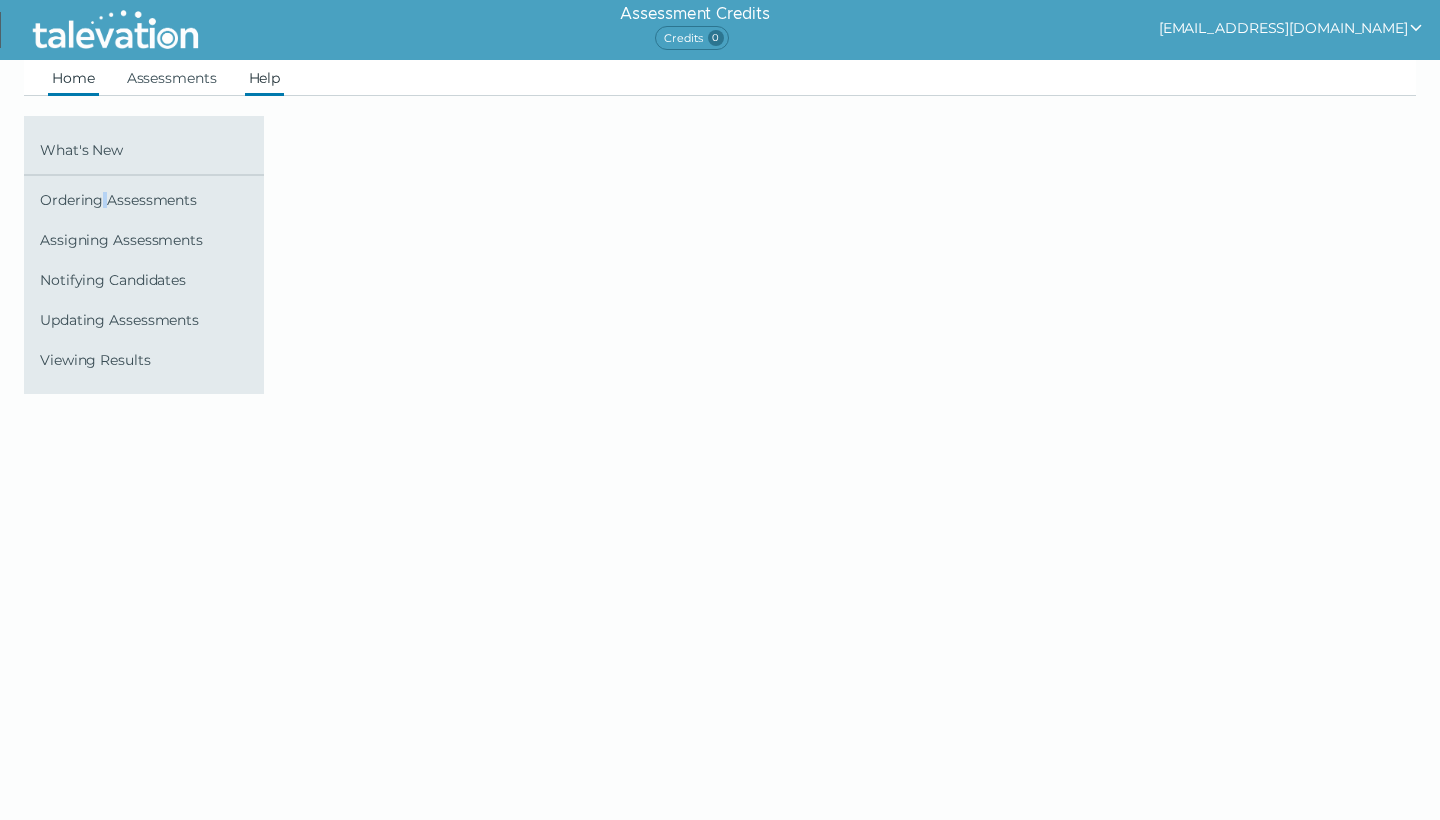 click on "Home" at bounding box center (73, 78) 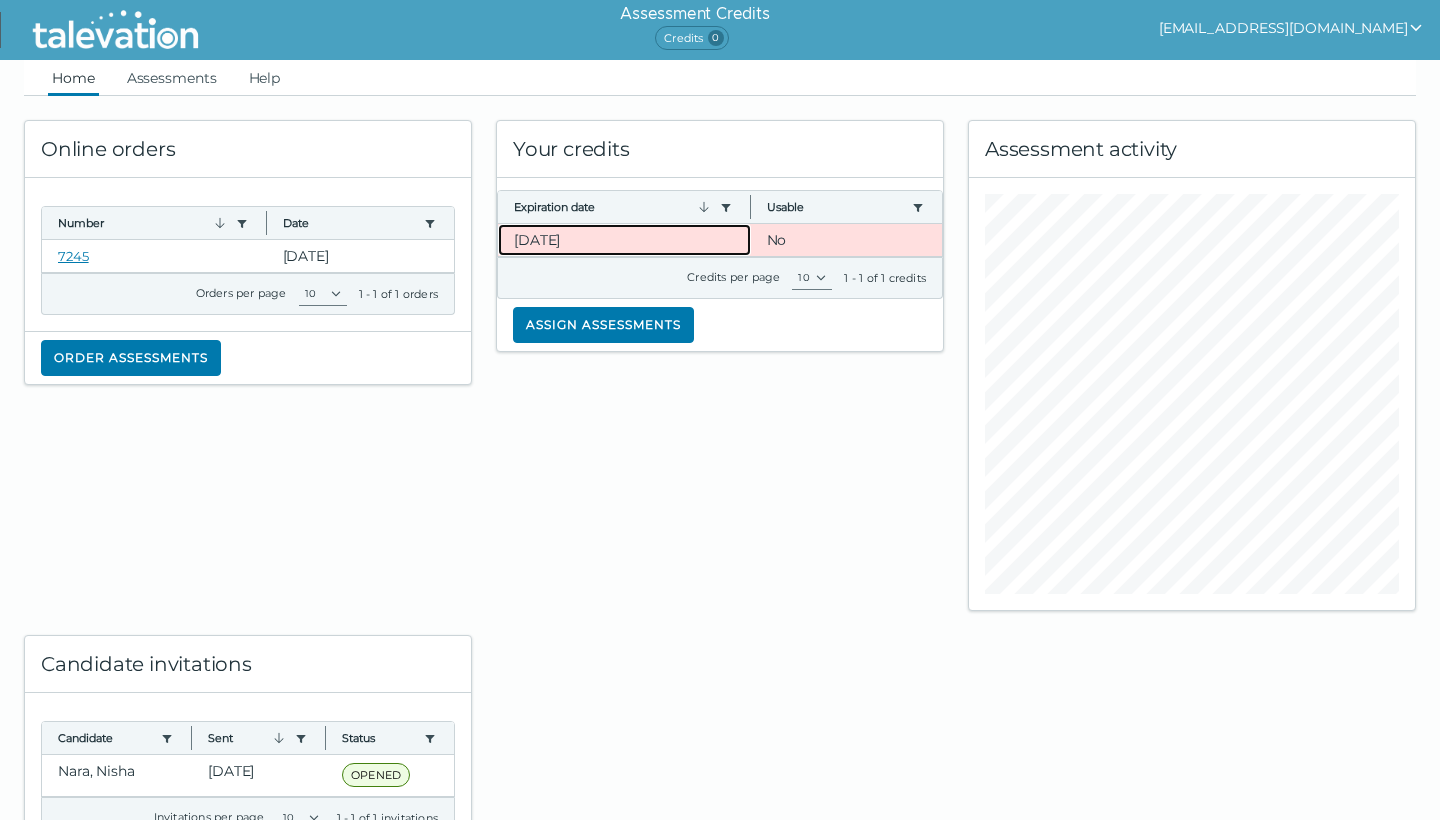 click on "[DATE]" 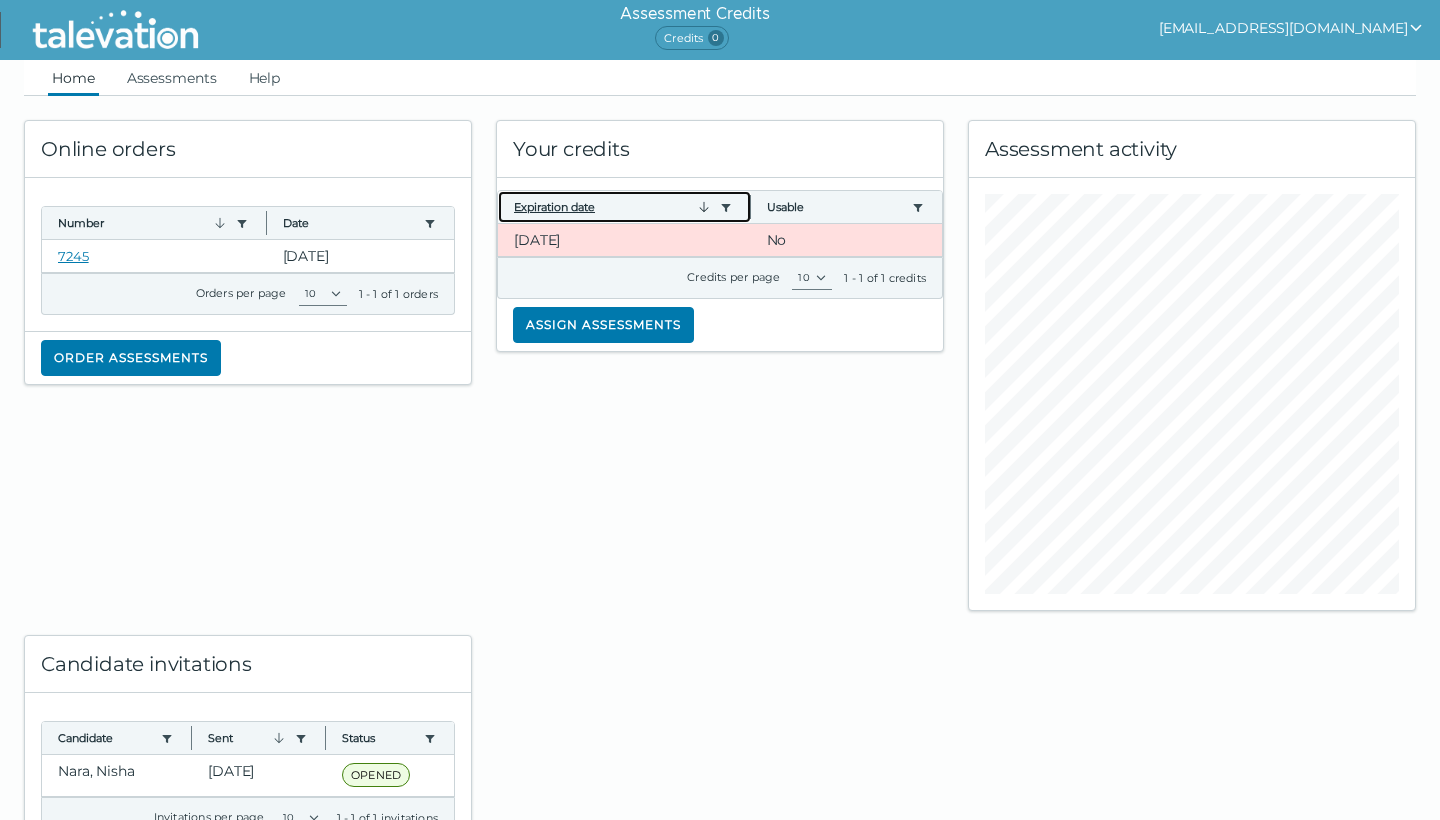 click 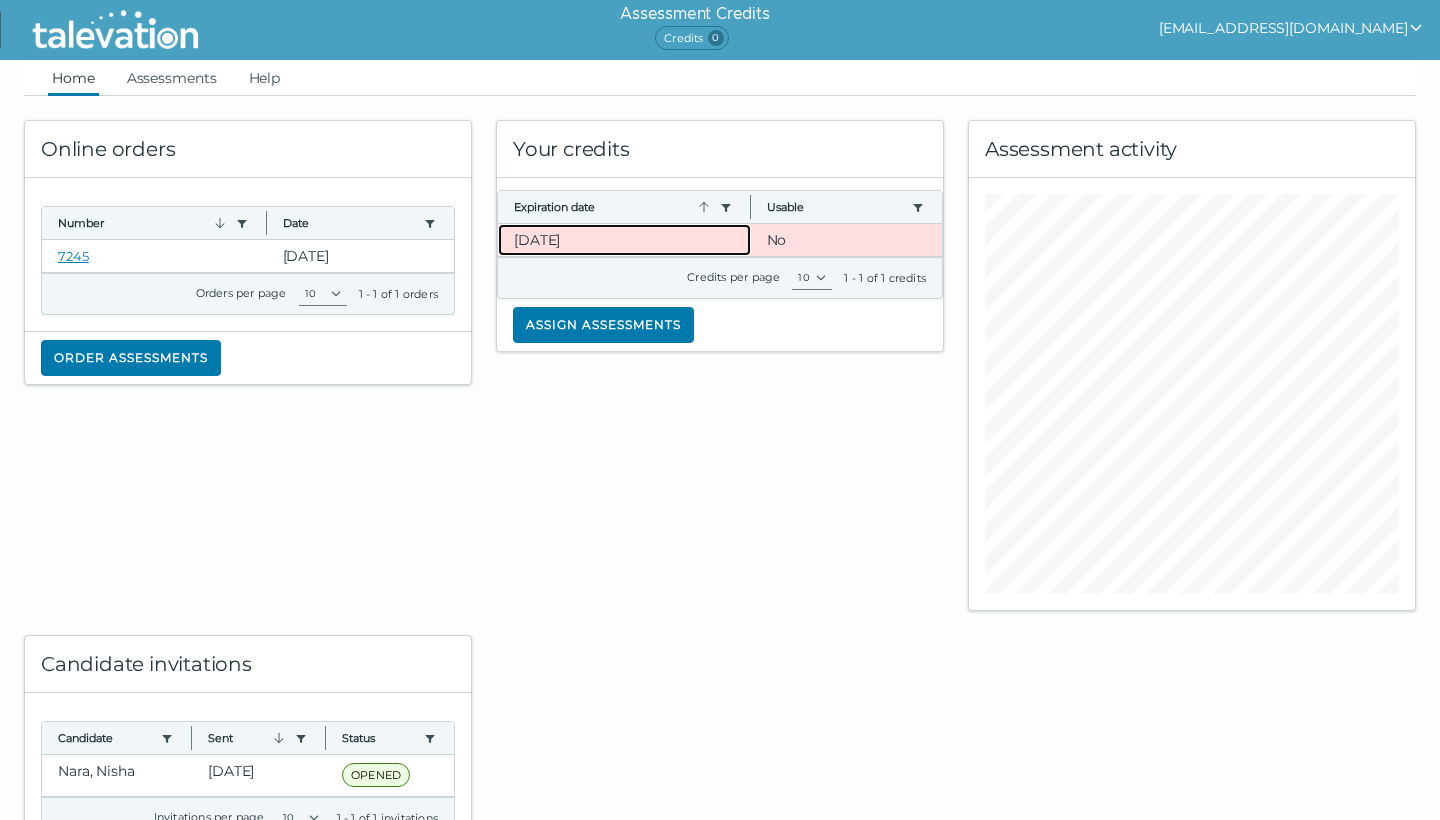 click on "[DATE]" 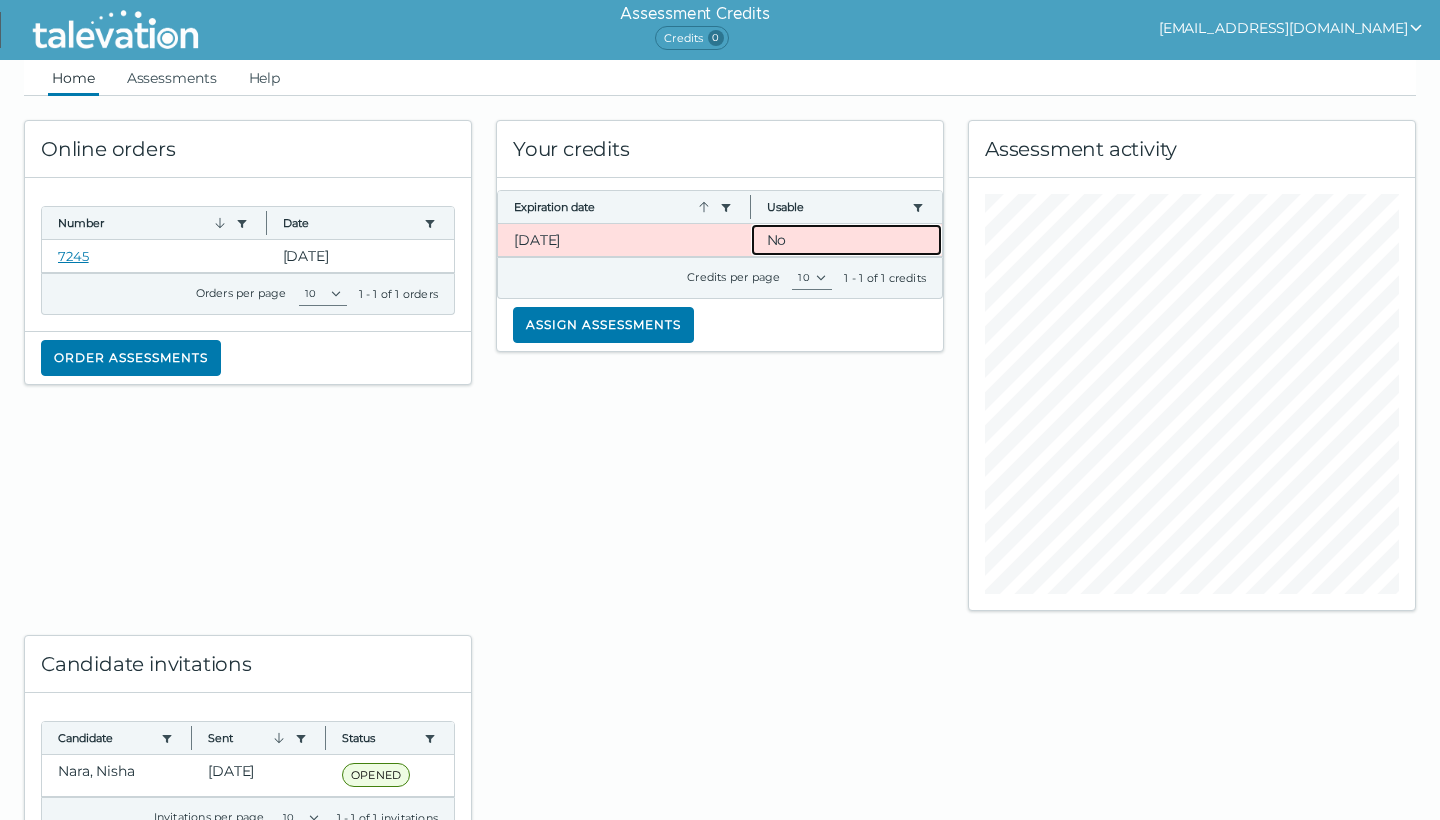 click on "No" 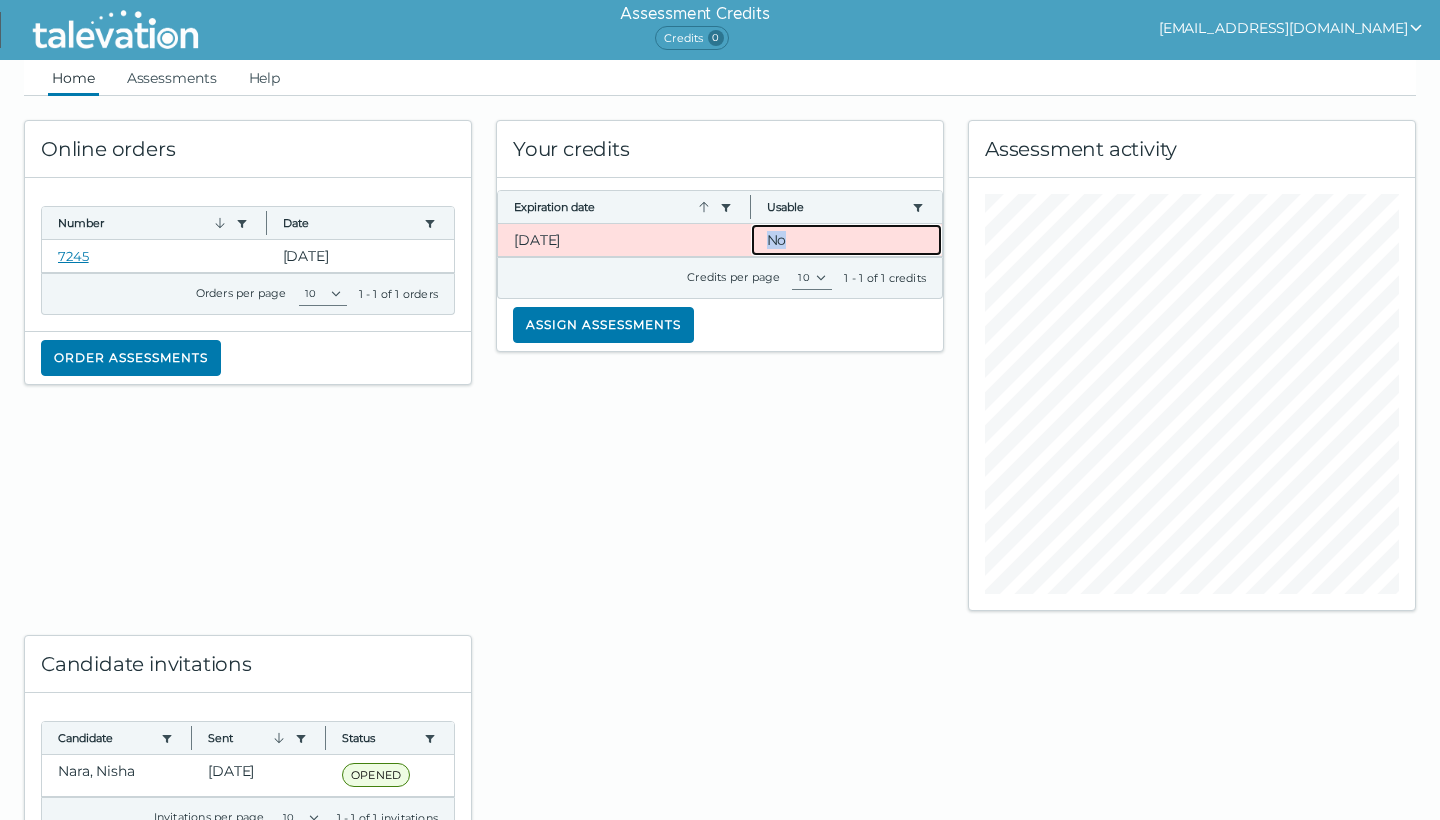 click on "No" 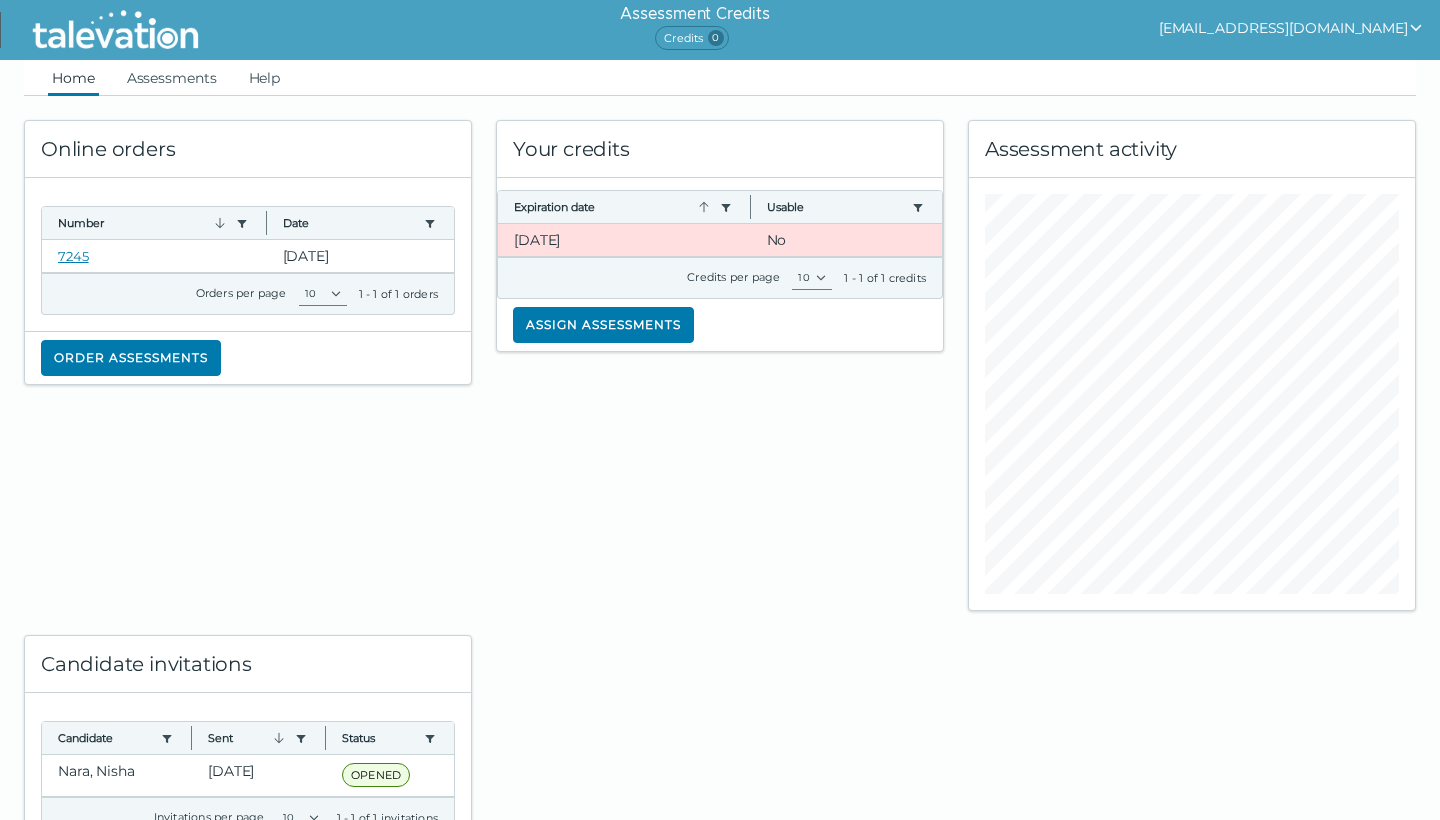 click on "Your credits Expiration date  Use left or right key to resize the column  Usable  Use left or right key to resize the column  [DATE] No Credits per page 10  1 - 1 of 1 credits  Assign assessments" 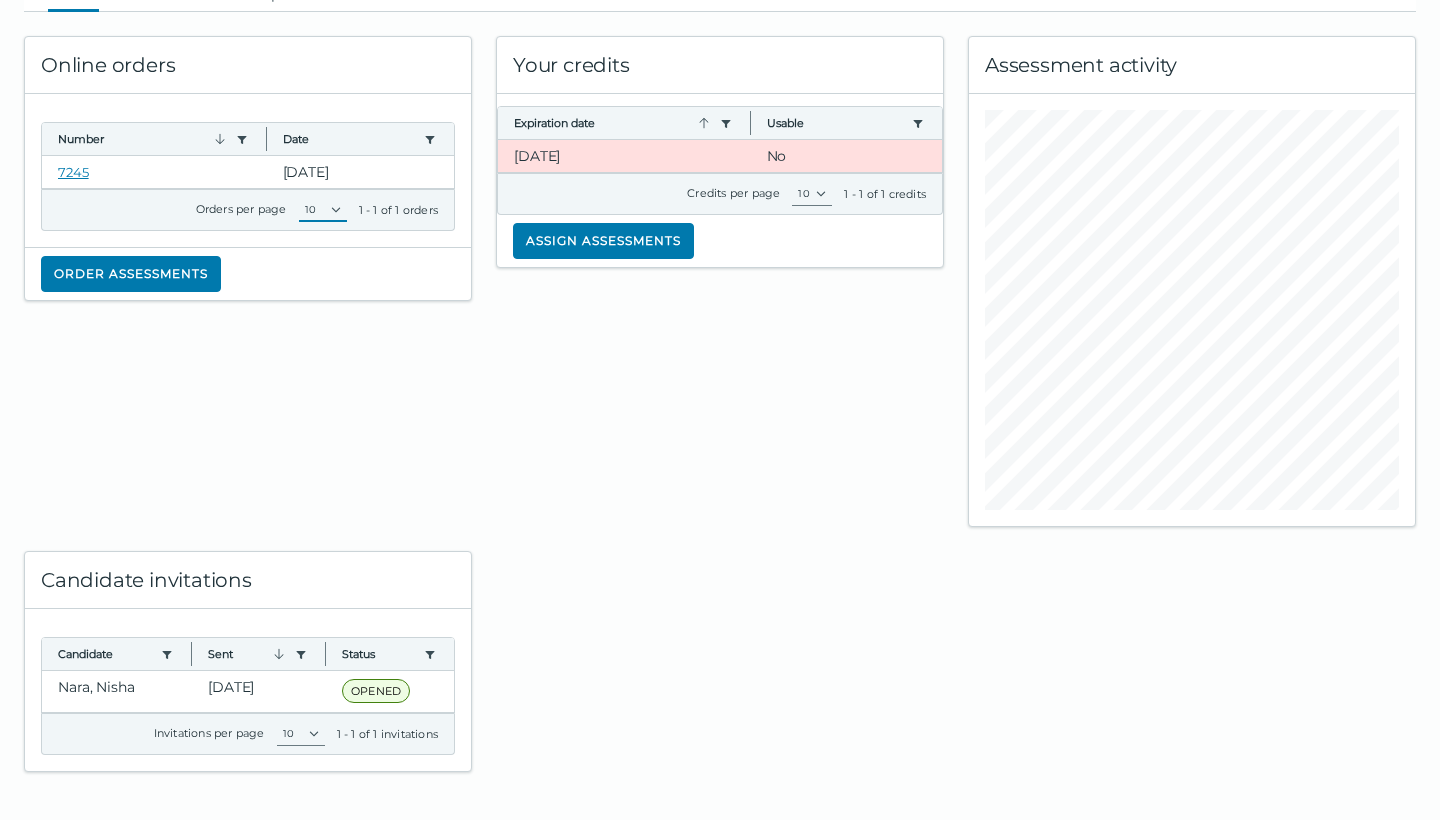 scroll, scrollTop: 84, scrollLeft: 0, axis: vertical 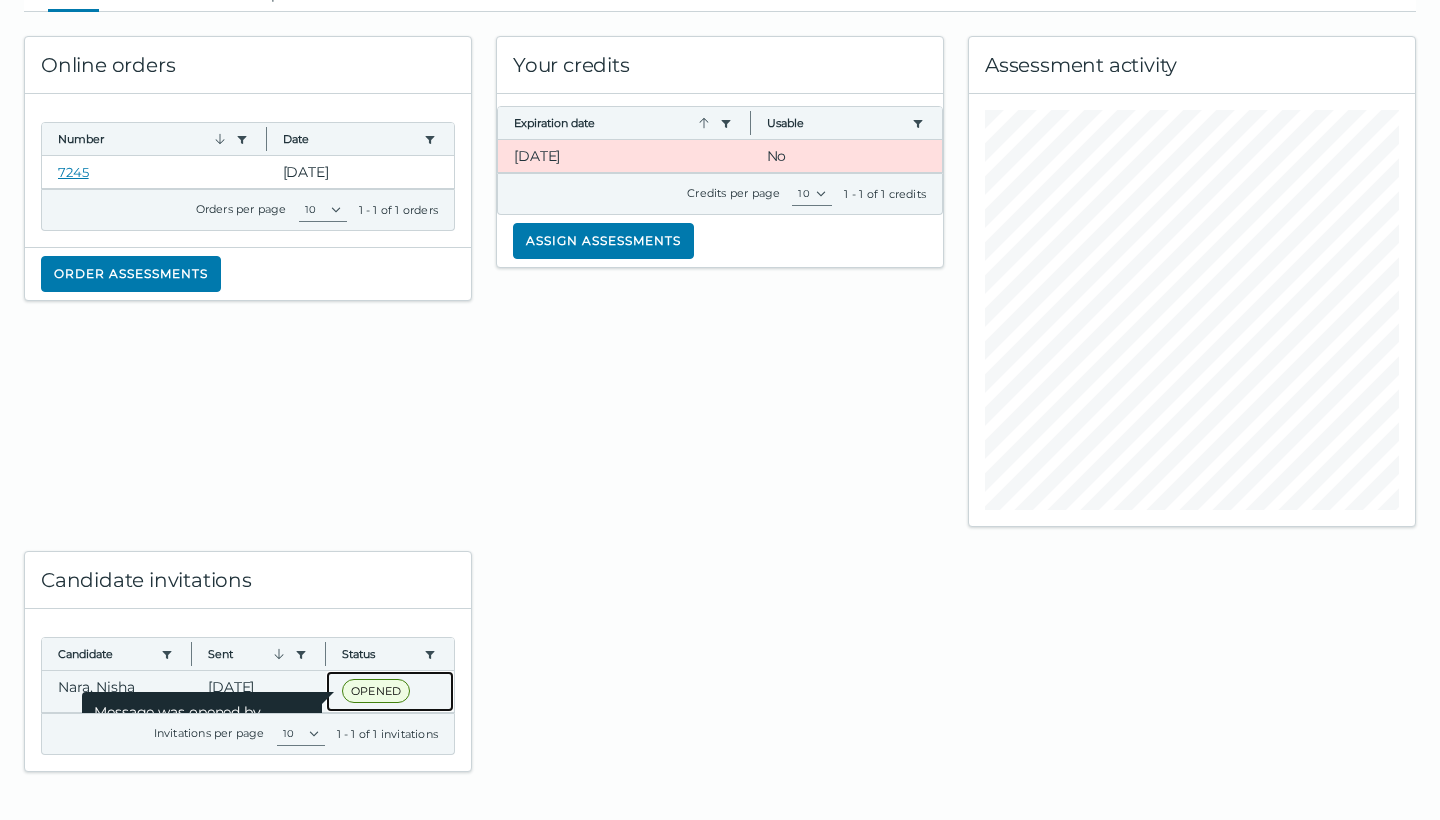 click on "OPENED" 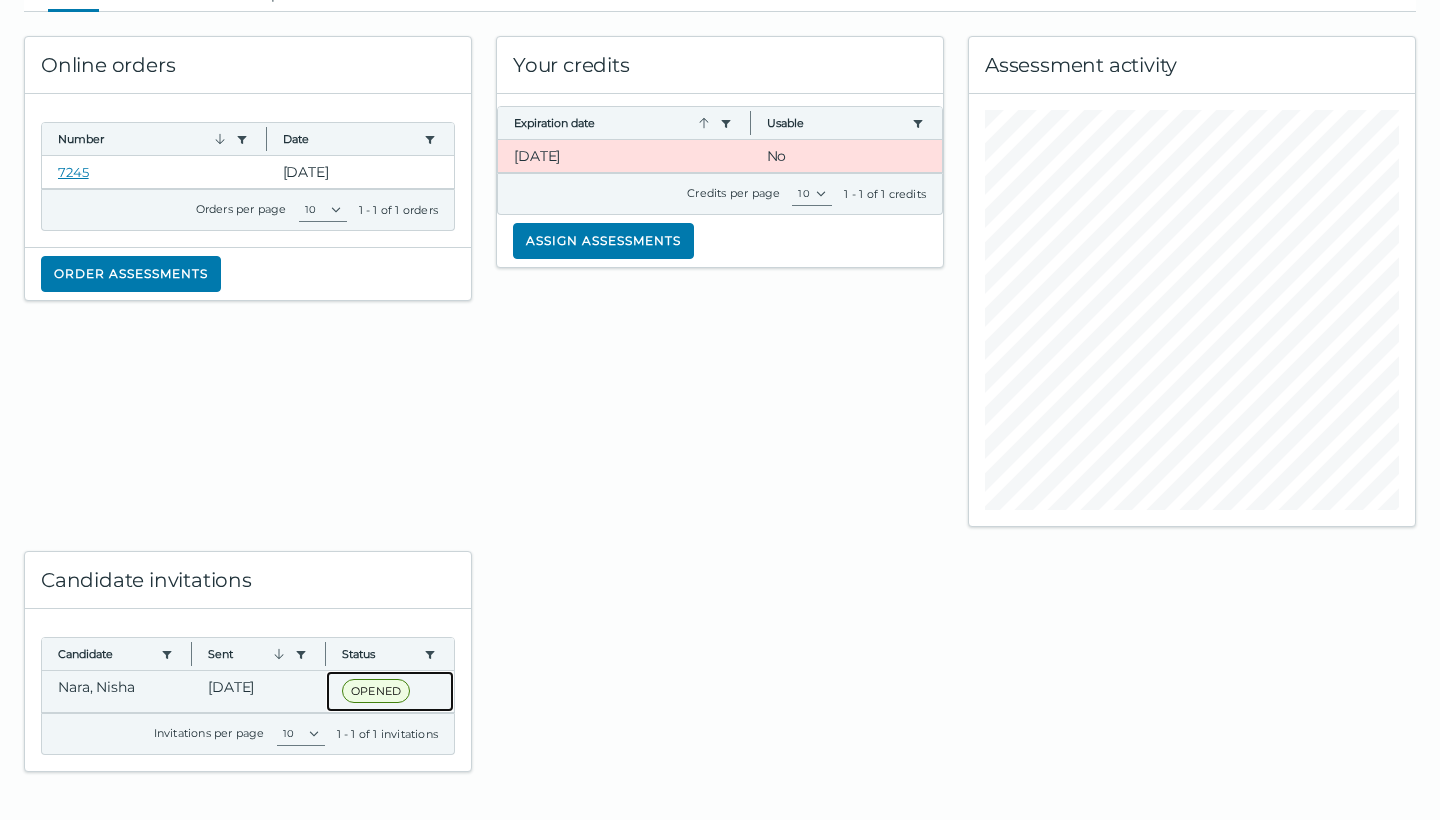 scroll, scrollTop: 0, scrollLeft: 0, axis: both 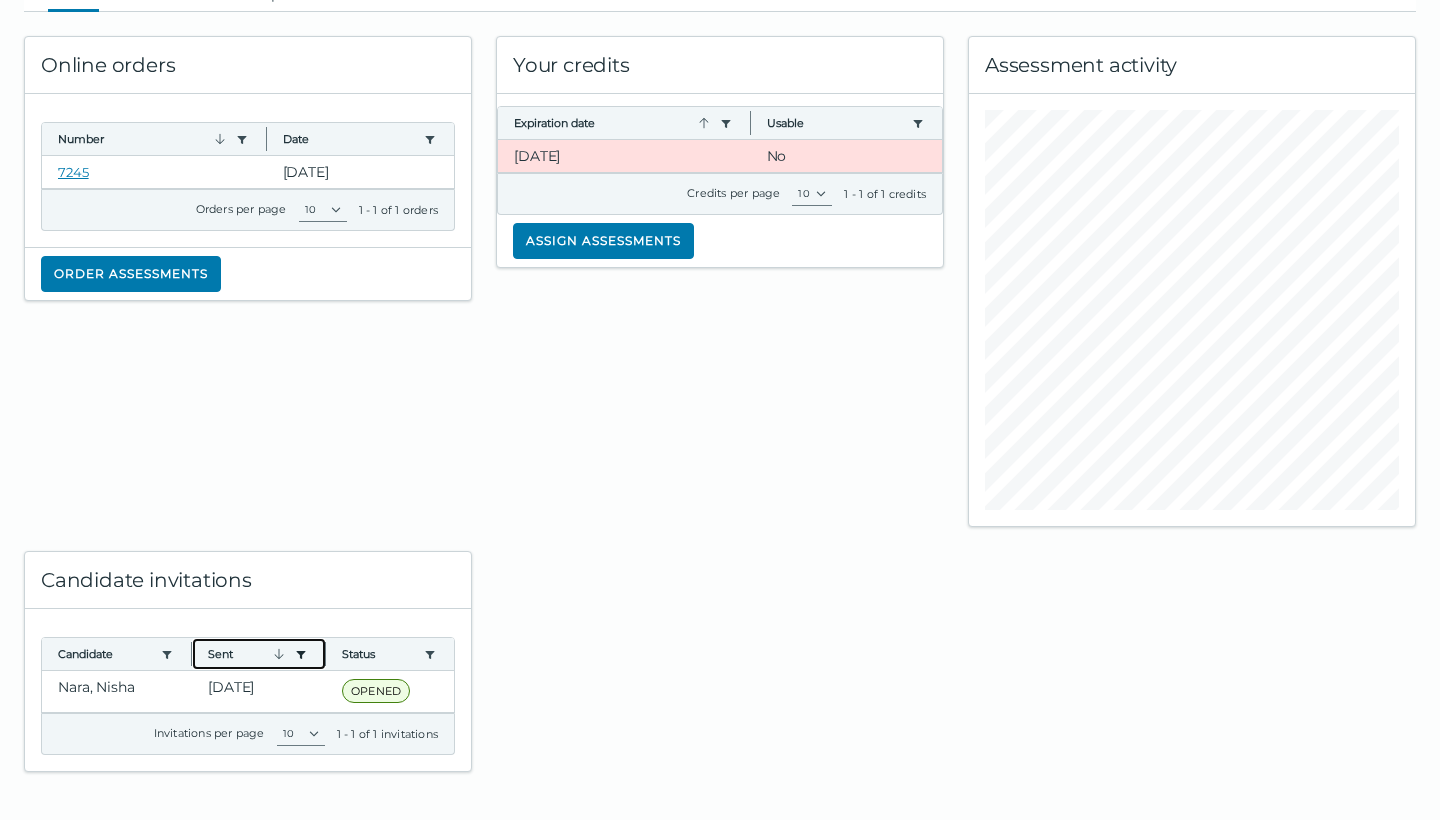 click 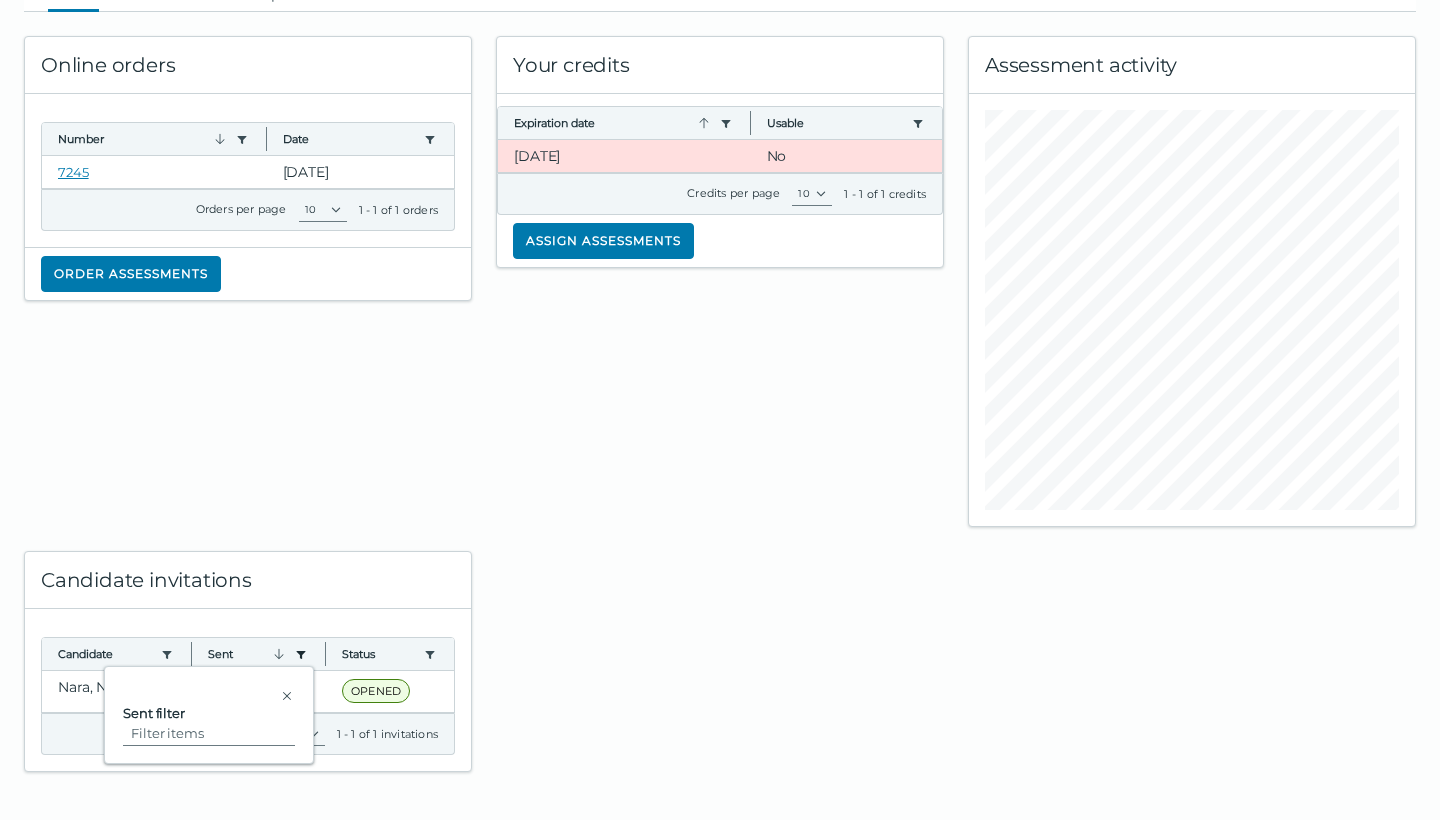 click on "Online orders Number  Use left or right key to resize the column  Date  Use left or right key to resize the column  7245 [DATE] Orders per page 10 20 50 100  1 - 1 of 1 orders   Order assessments" 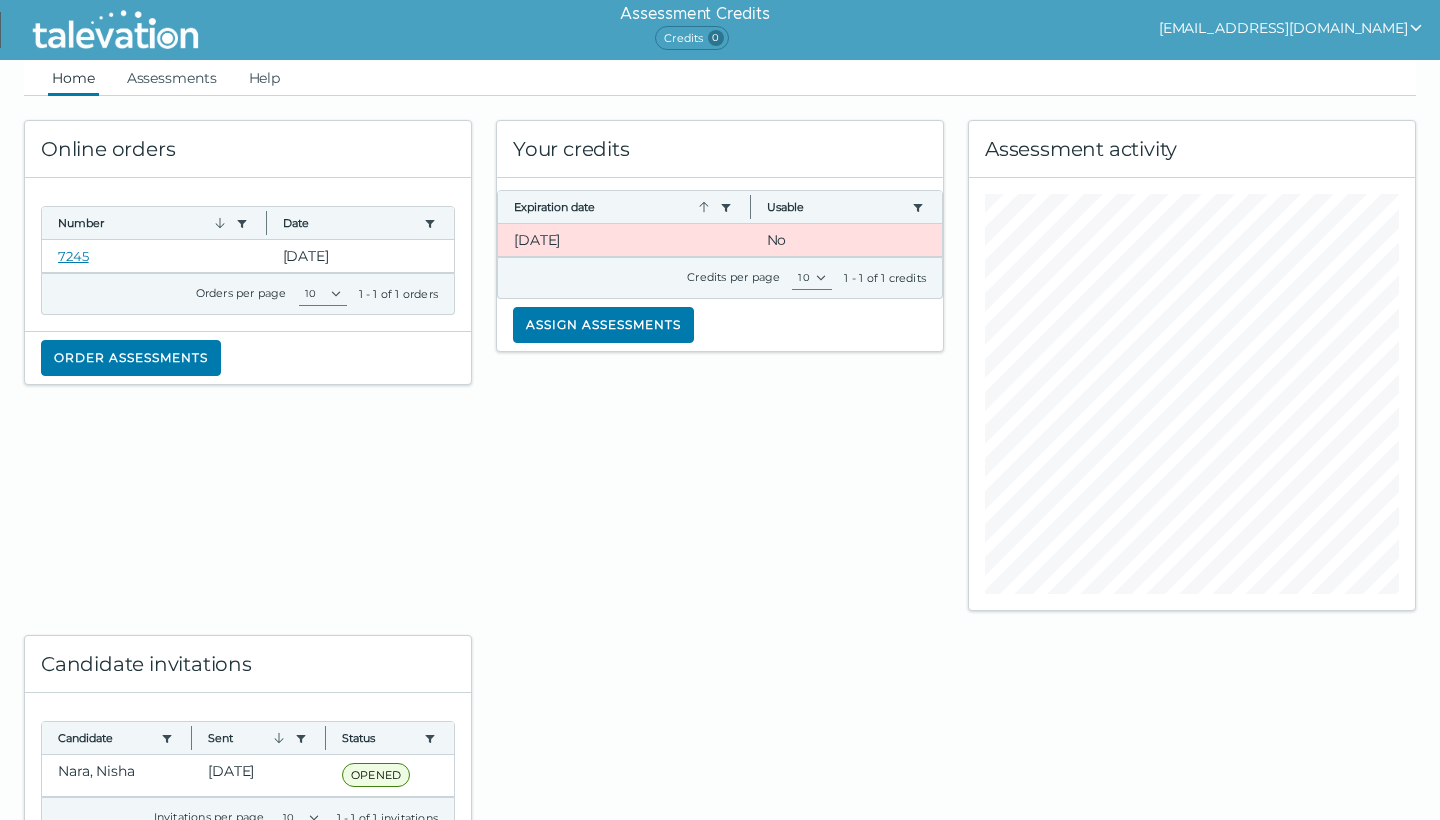 scroll, scrollTop: 0, scrollLeft: 0, axis: both 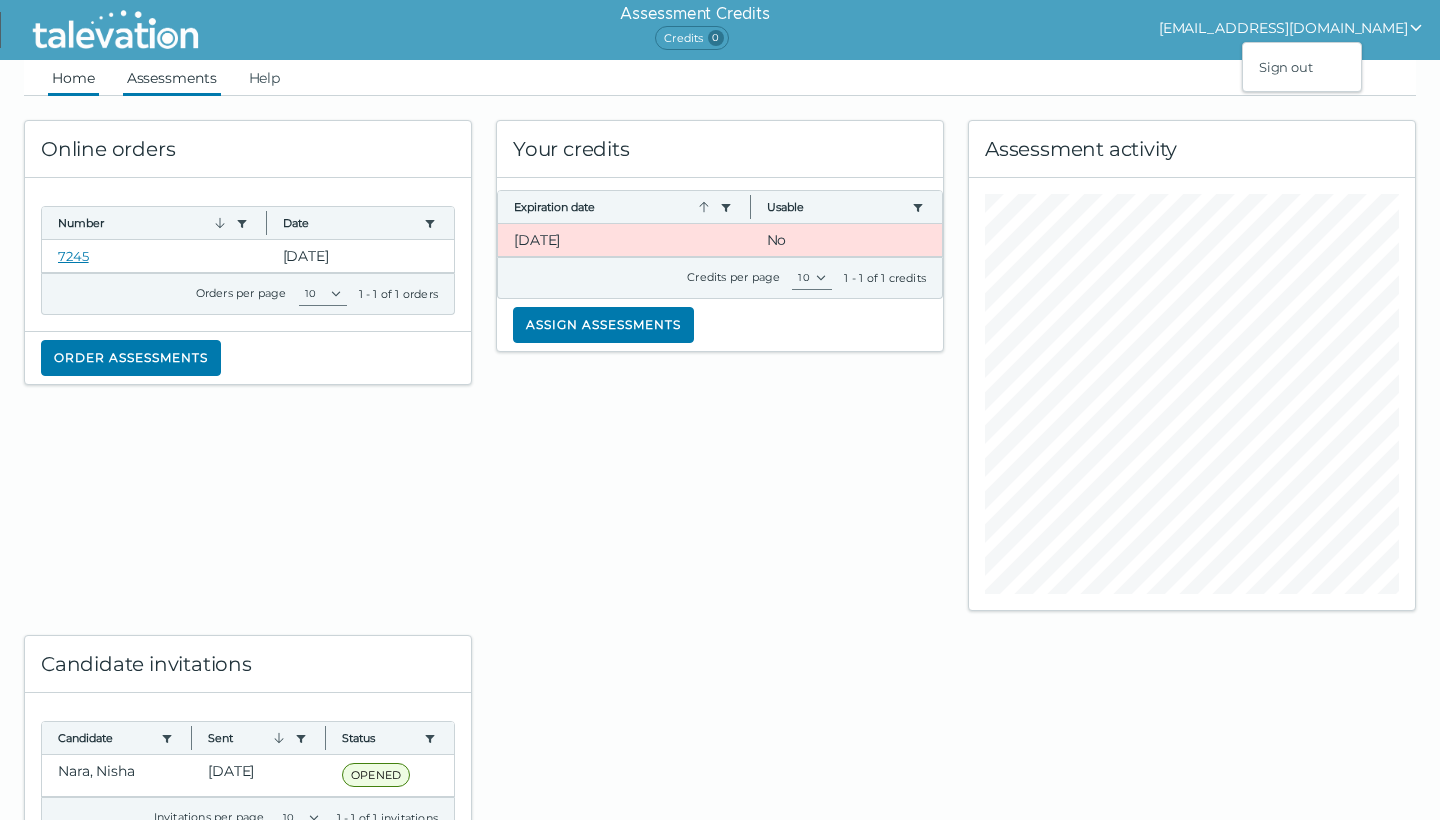 click on "Assessments" at bounding box center [172, 78] 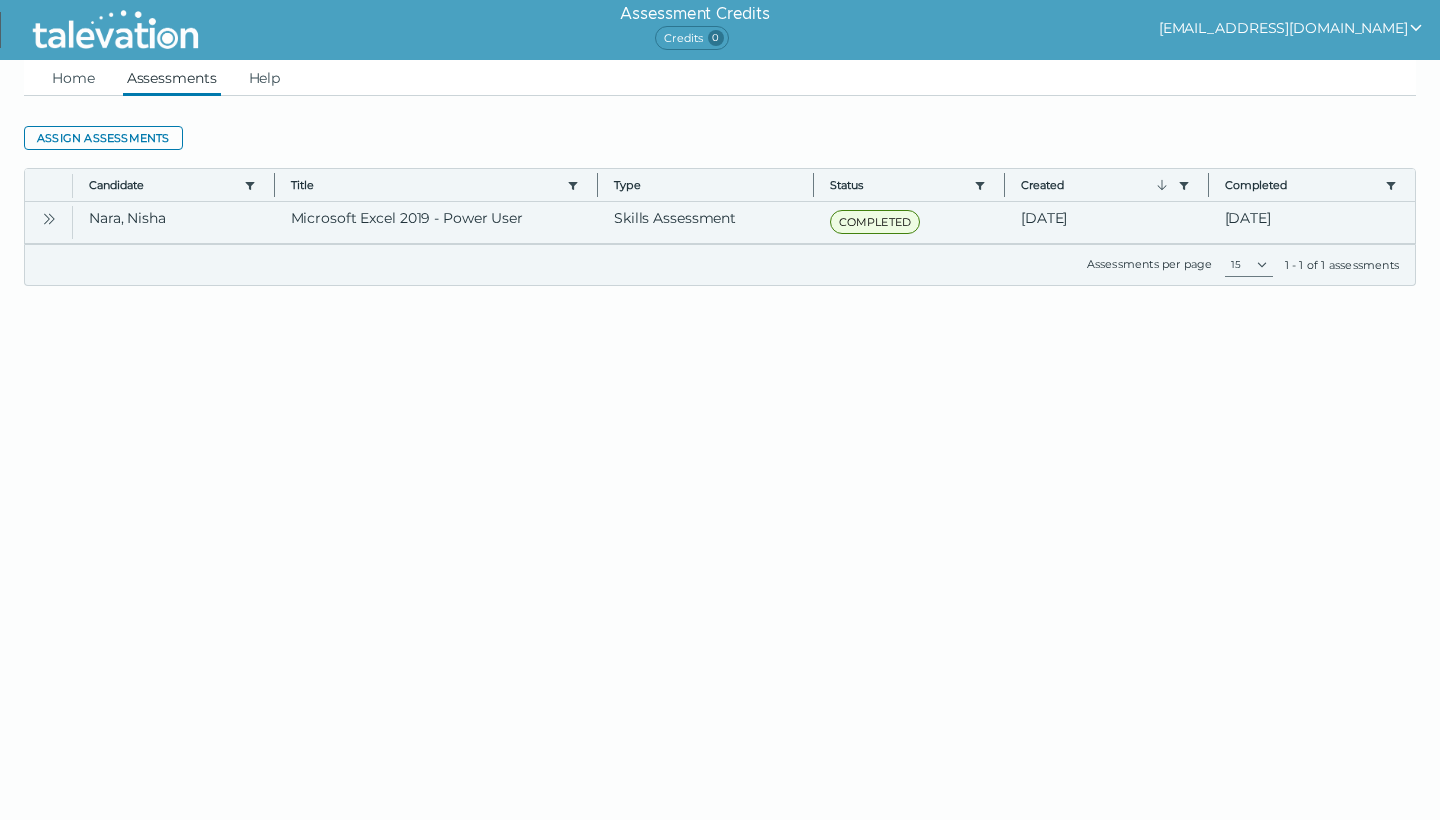 click 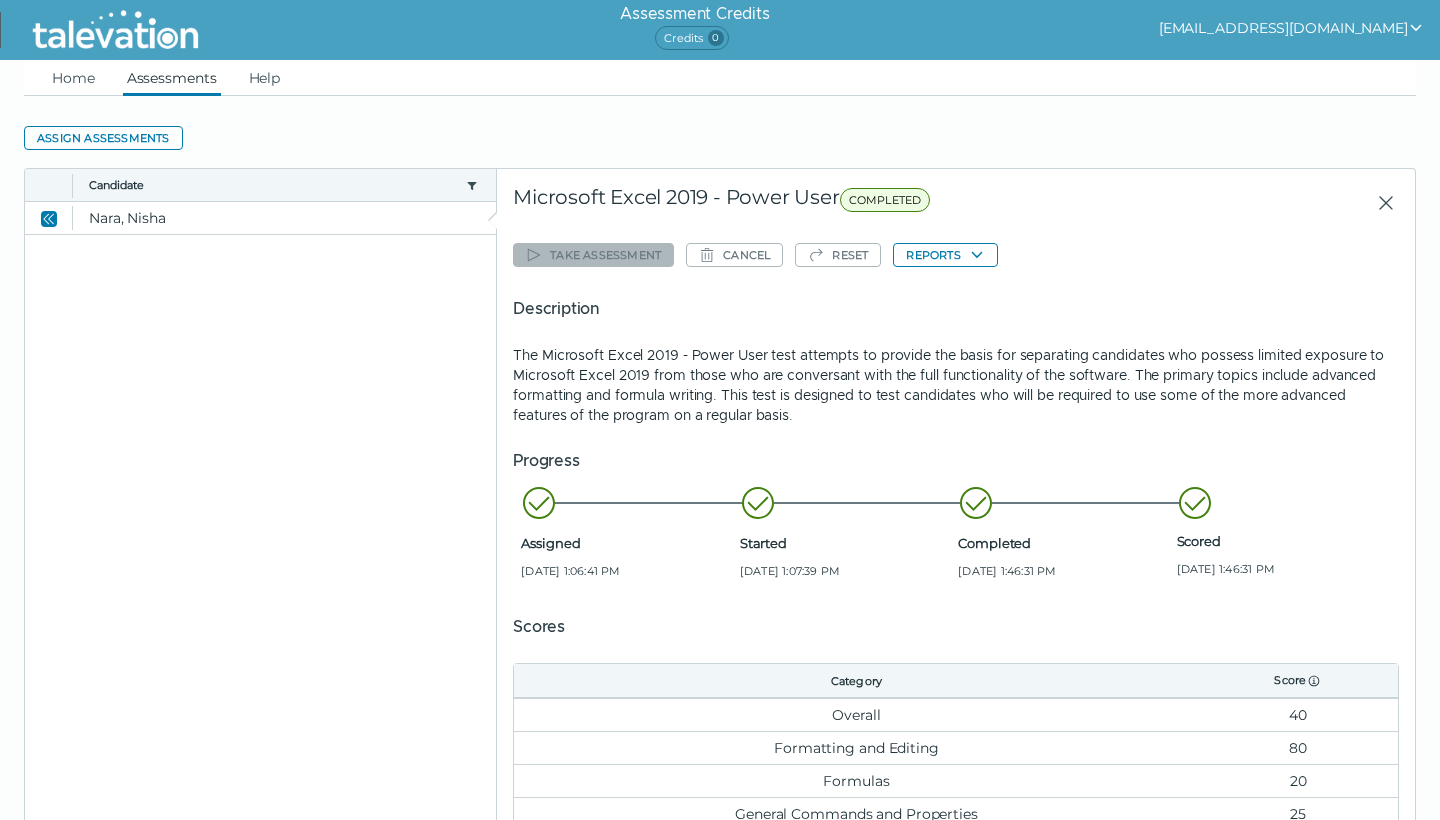 scroll, scrollTop: 3, scrollLeft: 0, axis: vertical 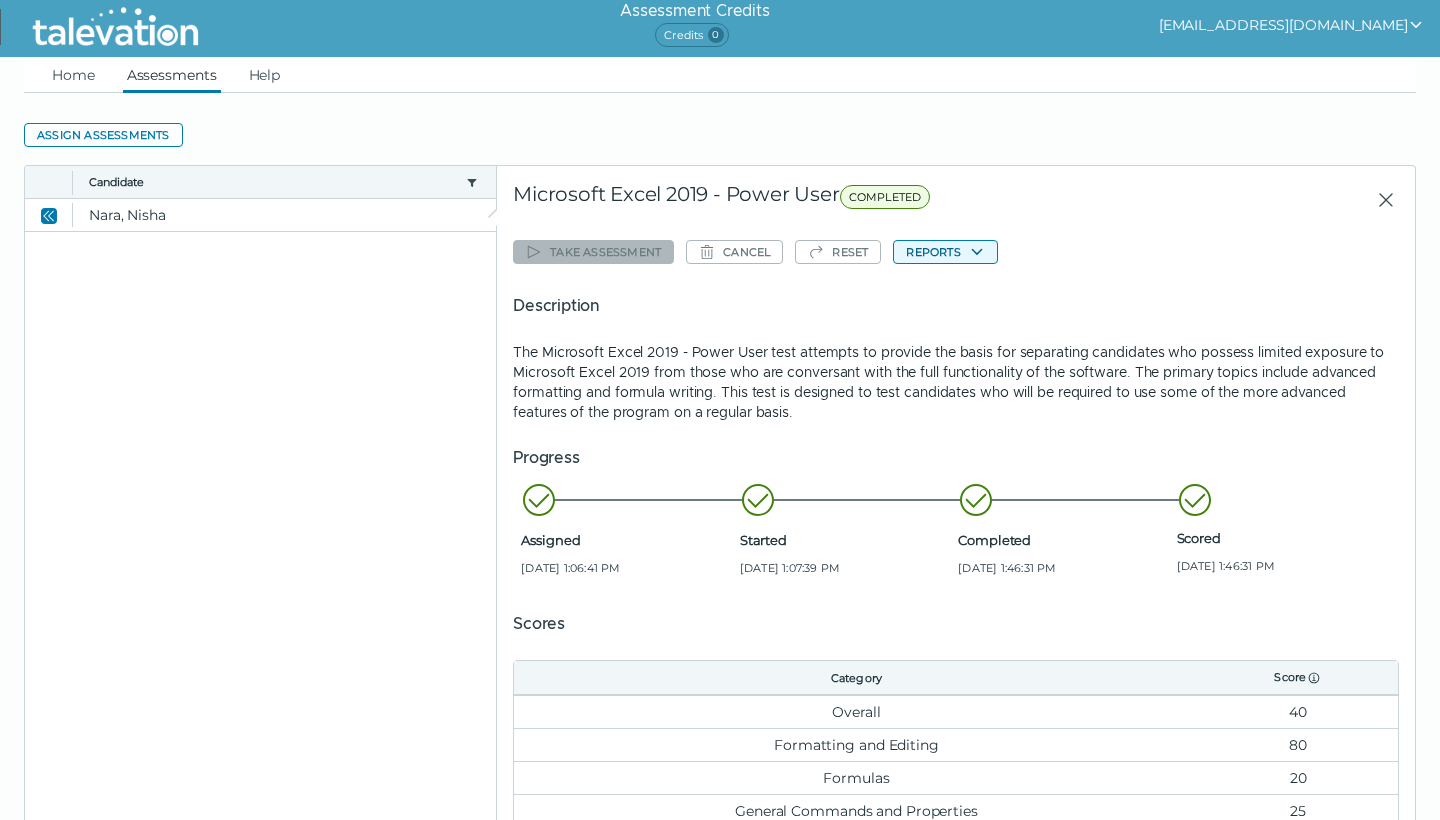click on "Reports" 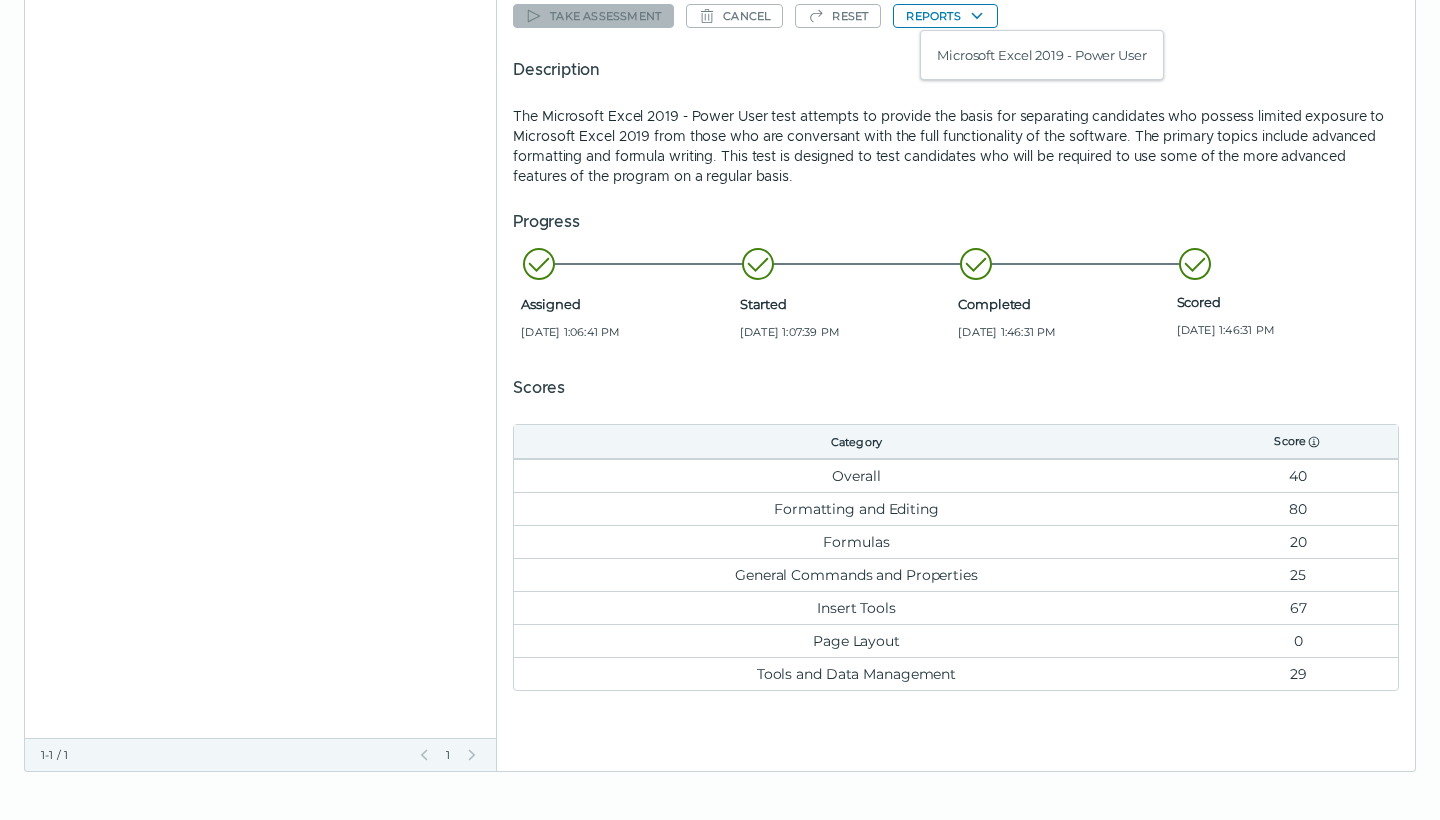 scroll, scrollTop: 237, scrollLeft: 0, axis: vertical 